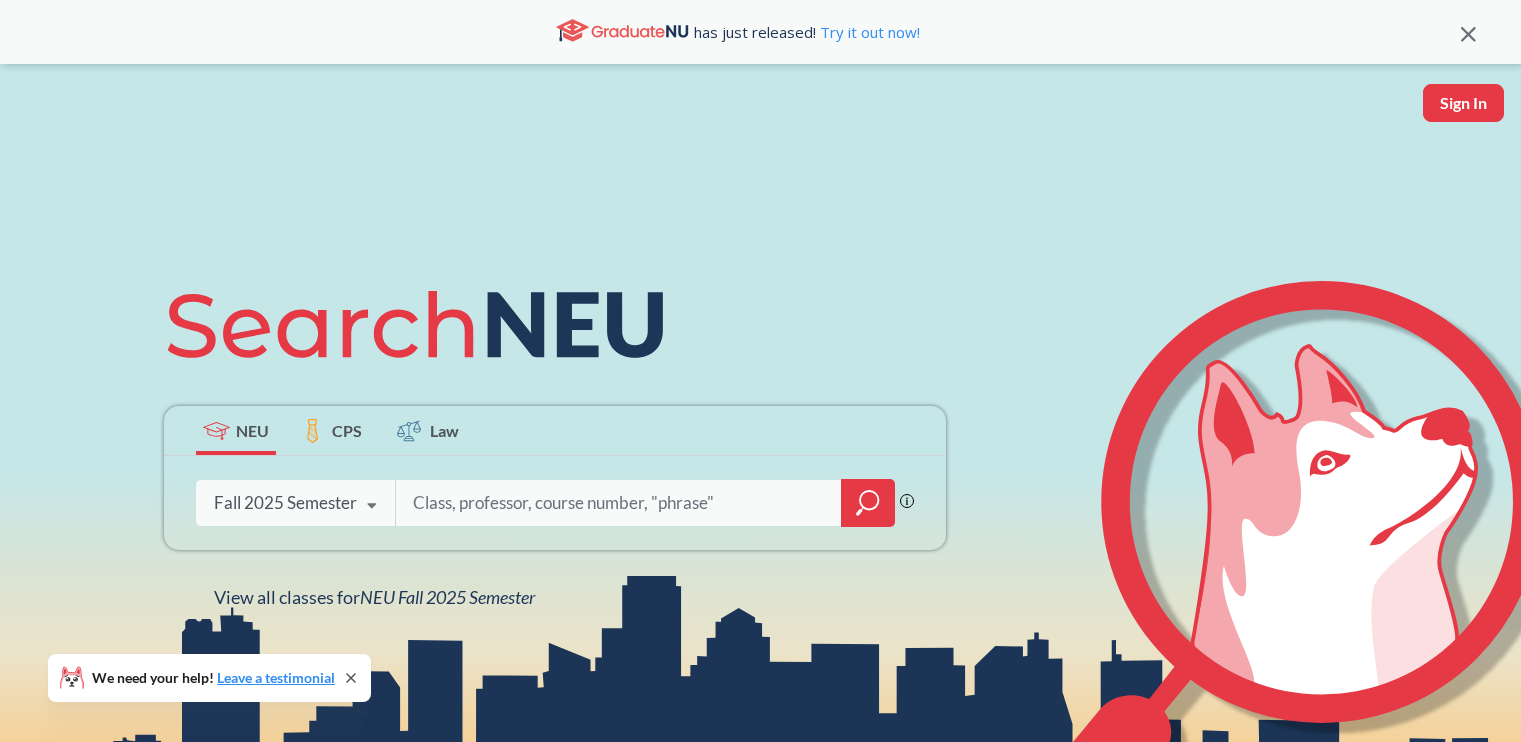 scroll, scrollTop: 0, scrollLeft: 0, axis: both 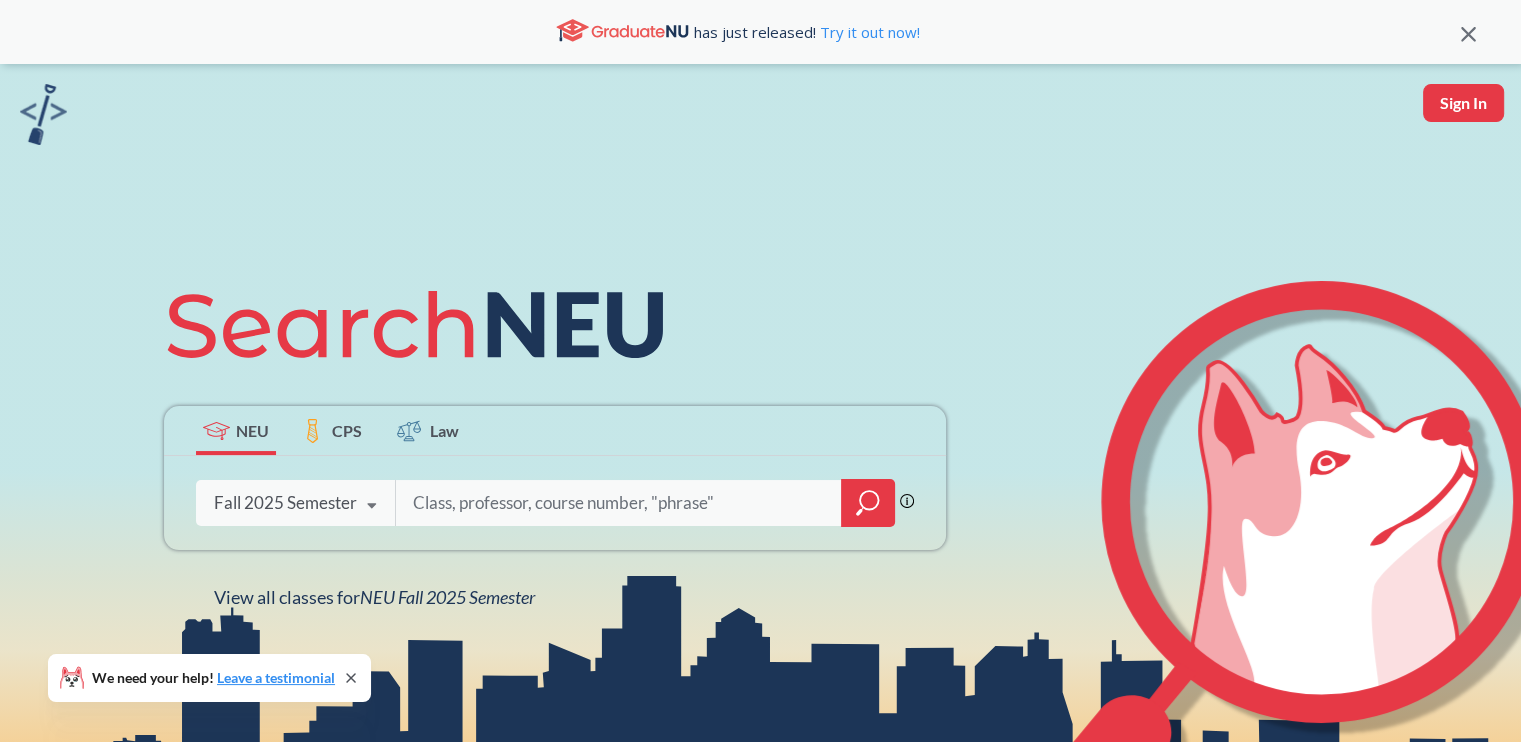click at bounding box center [619, 503] 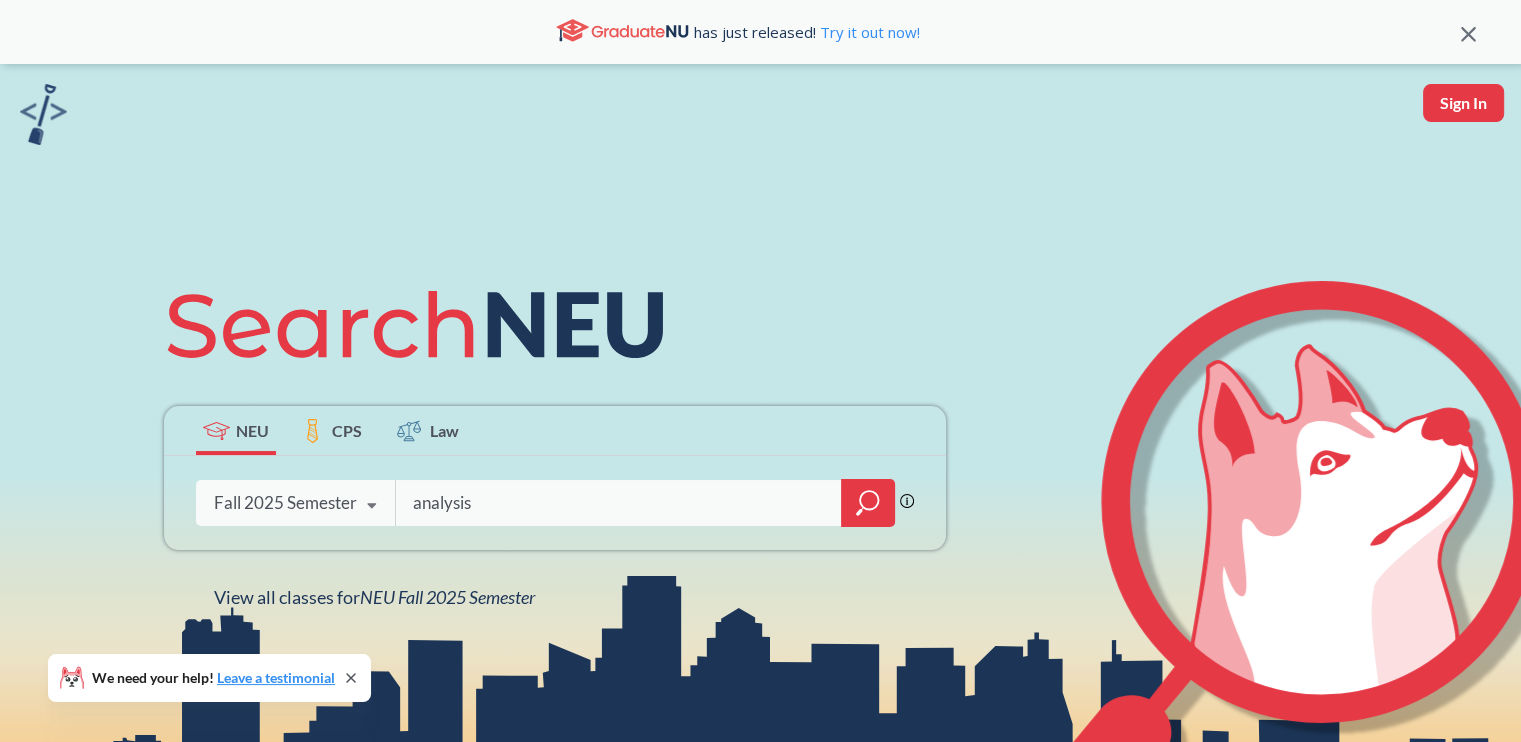 type on "analysis" 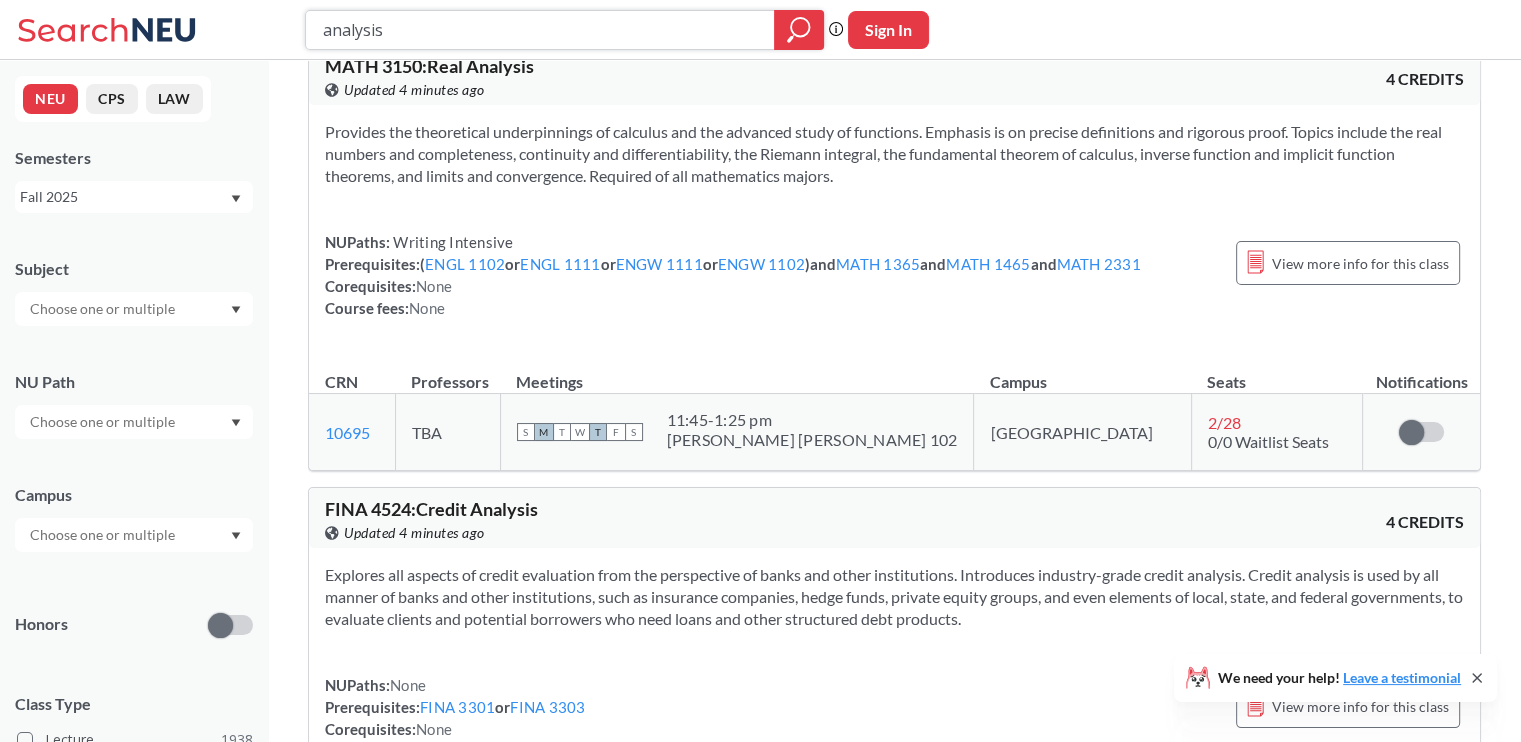 scroll, scrollTop: 200, scrollLeft: 0, axis: vertical 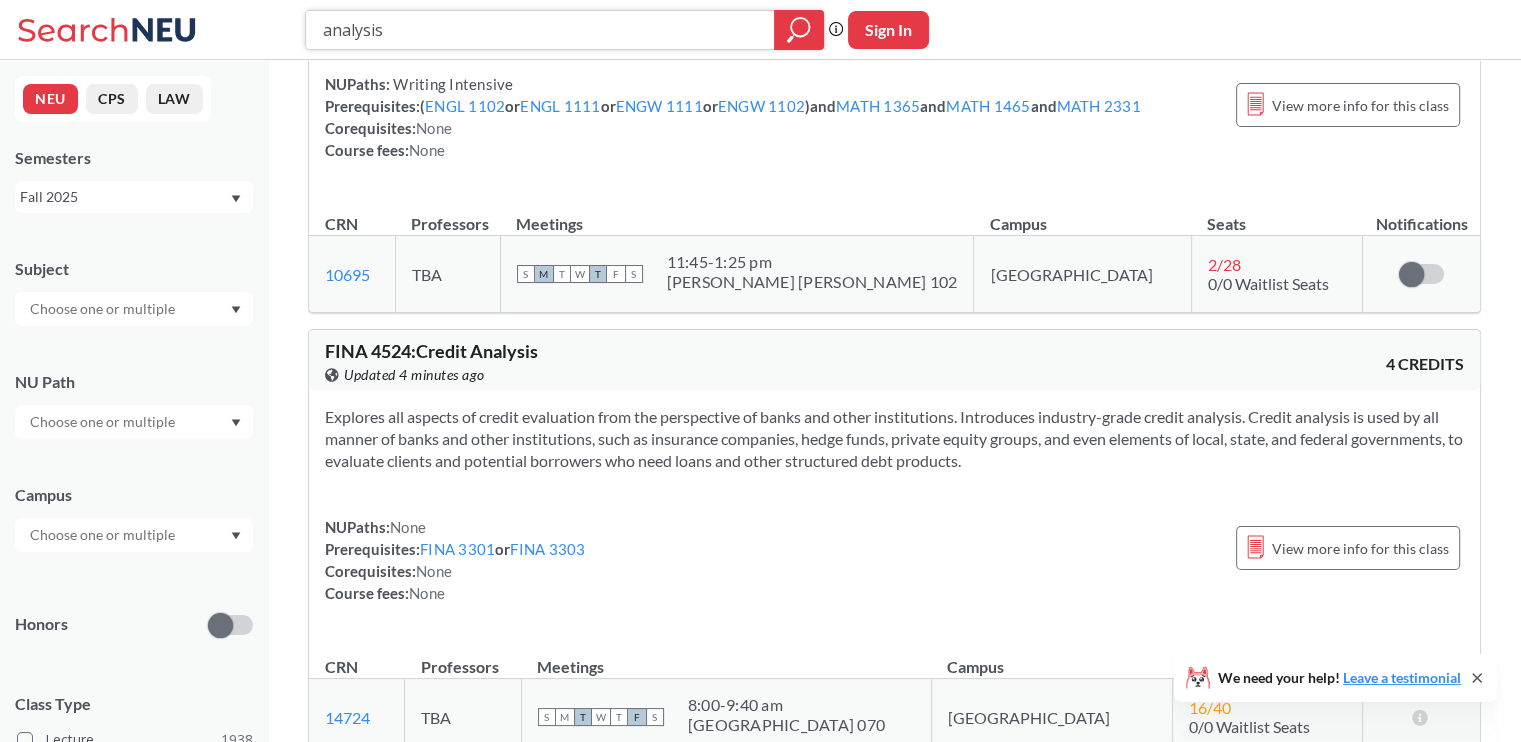 drag, startPoint x: 396, startPoint y: 31, endPoint x: 209, endPoint y: 19, distance: 187.38463 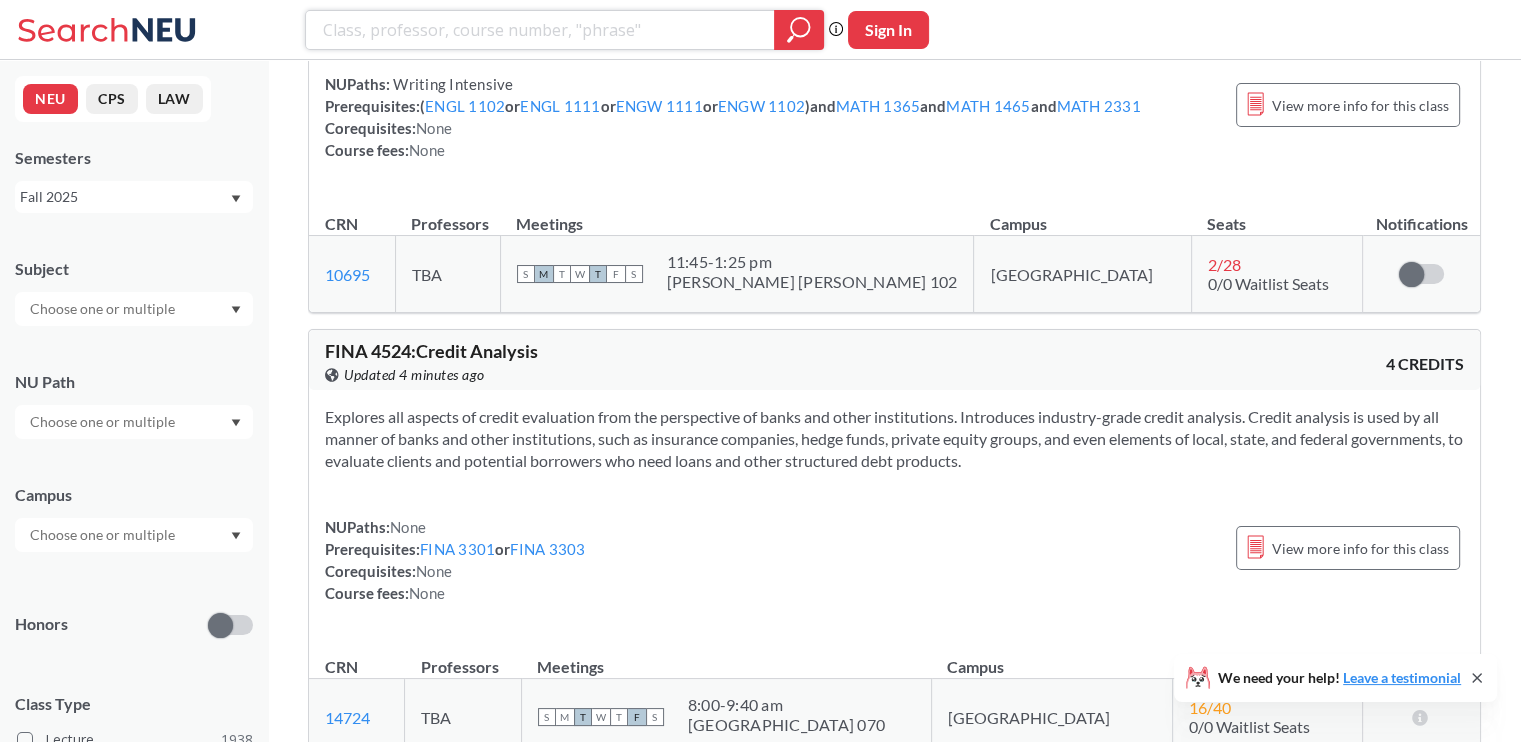type 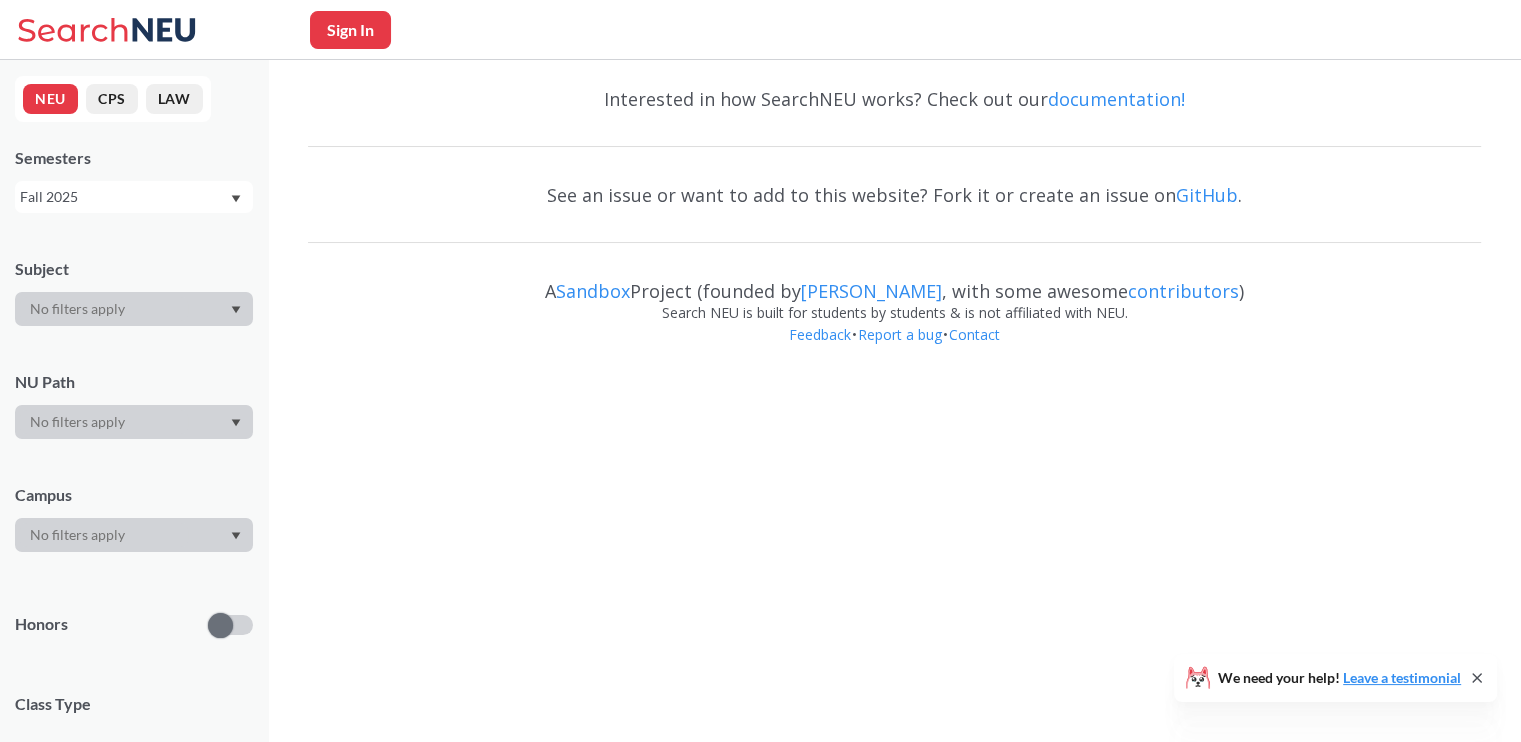 scroll, scrollTop: 0, scrollLeft: 0, axis: both 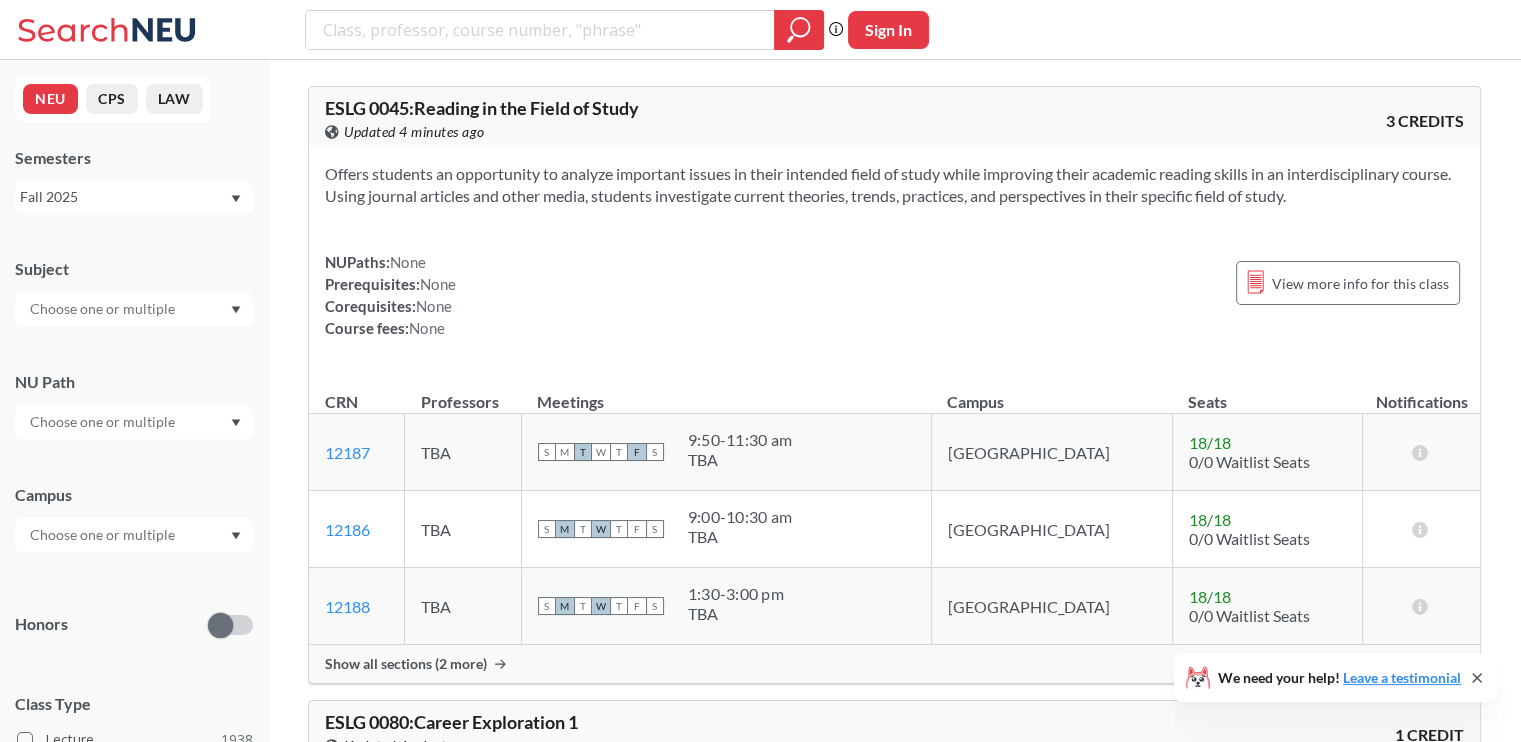 click at bounding box center [104, 309] 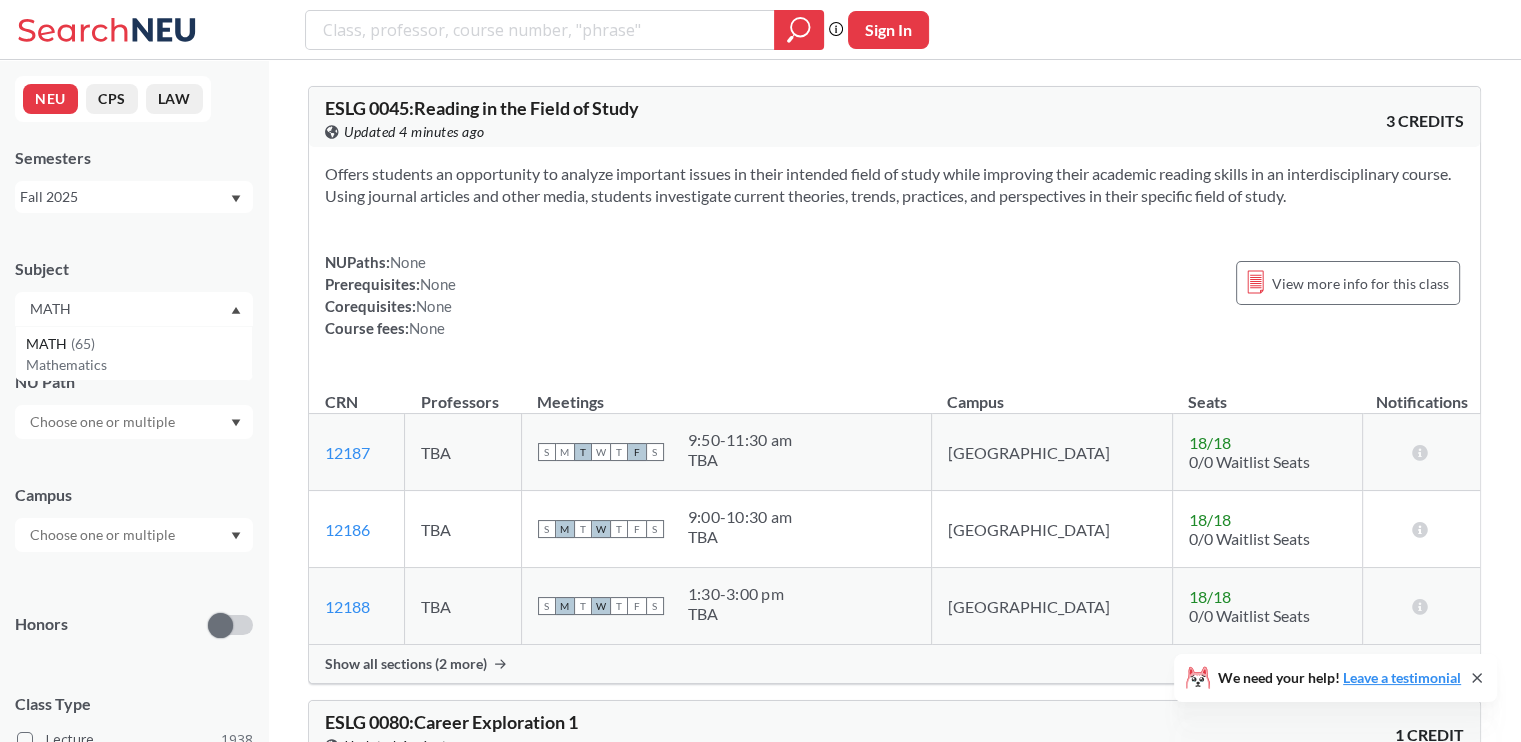 type on "MATH" 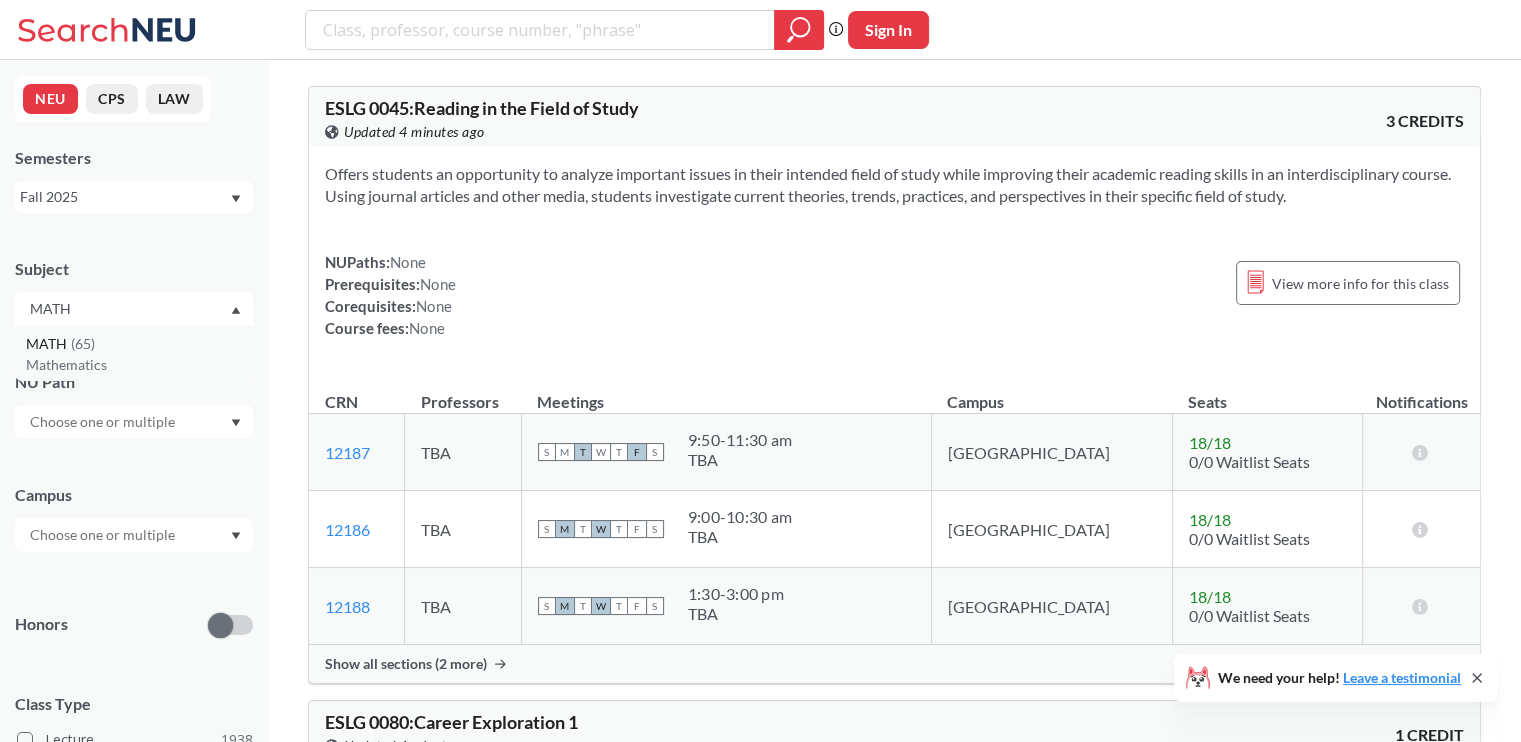 click on "MATH ( 65 ) Mathematics" at bounding box center (134, 353) 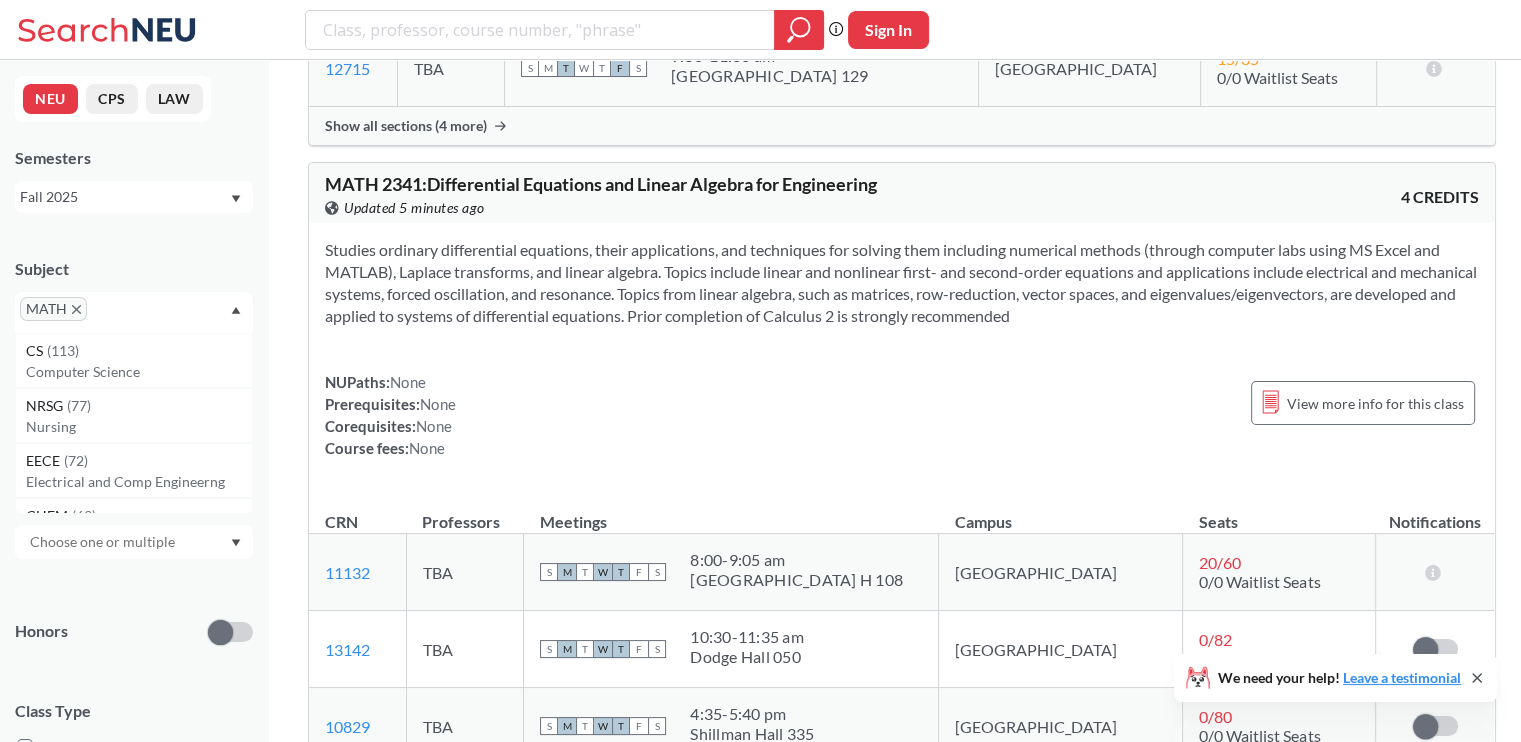 scroll, scrollTop: 9500, scrollLeft: 0, axis: vertical 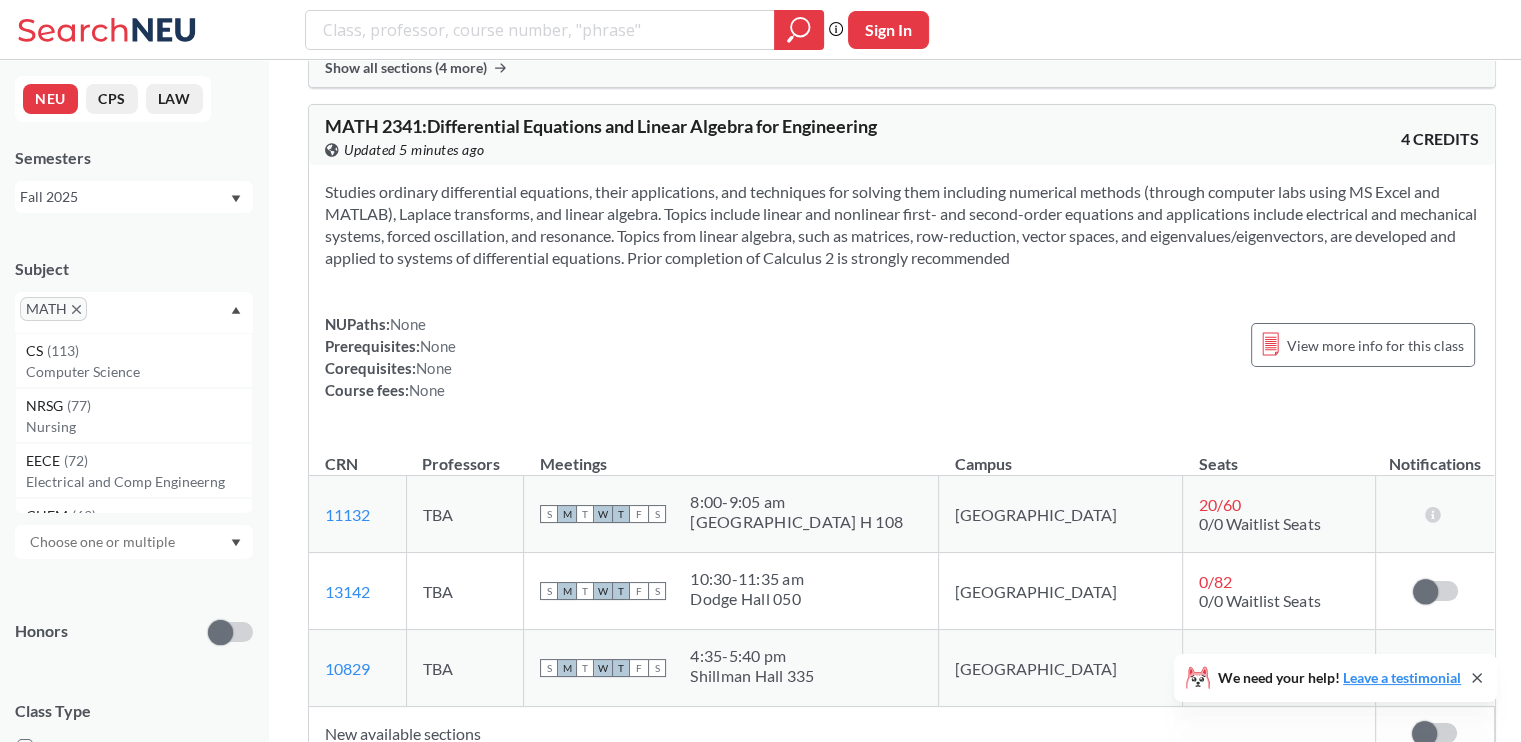 click on "Show all sections (7 more)" at bounding box center [902, 779] 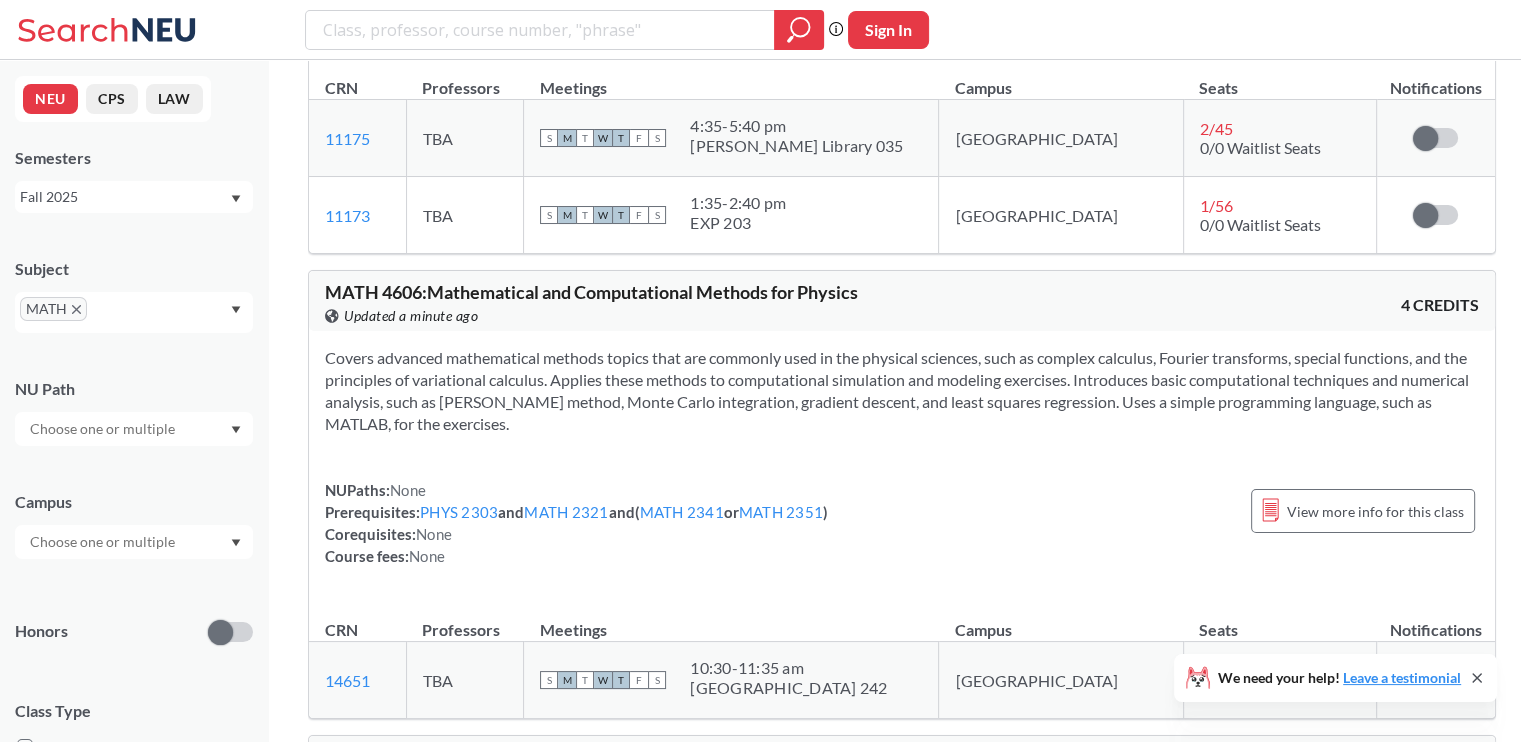 scroll, scrollTop: 19400, scrollLeft: 0, axis: vertical 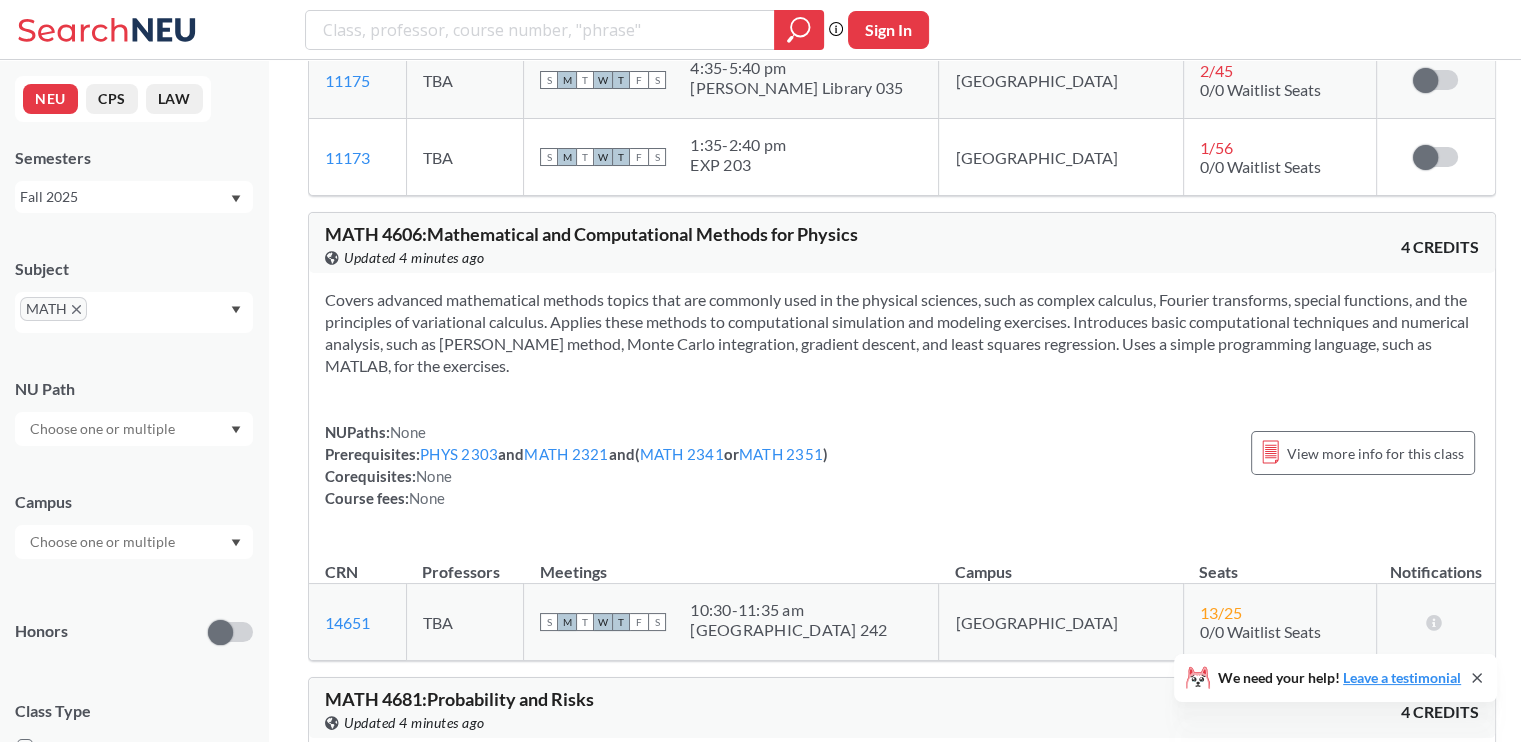 click on "NUPaths:  None Prerequisites:  PHYS 2303  and  MATH 2321  and  ( MATH 2341  or  MATH 2351 ) Corequisites:  None Course fees:  None View more info for this class" at bounding box center (902, 465) 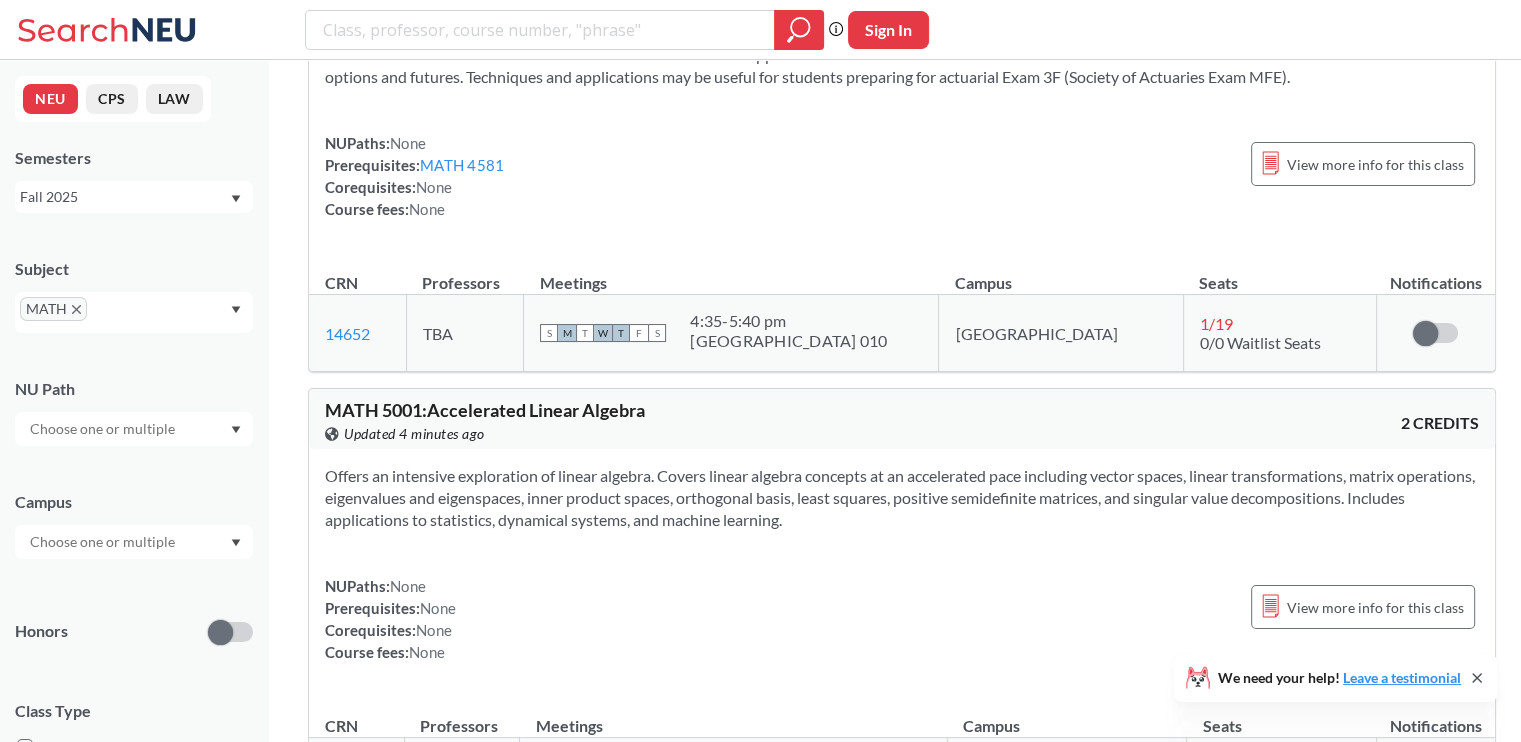 scroll, scrollTop: 21000, scrollLeft: 0, axis: vertical 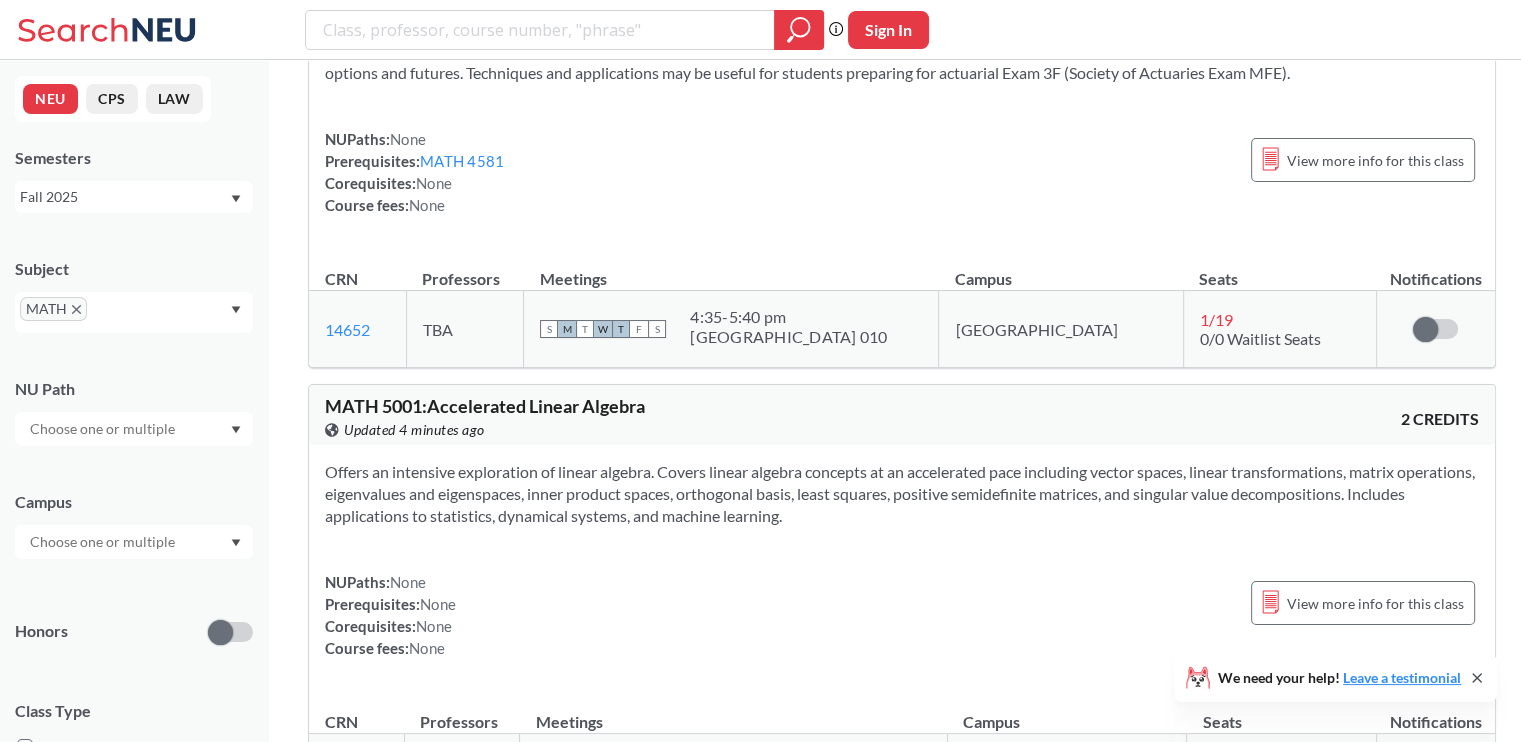 click 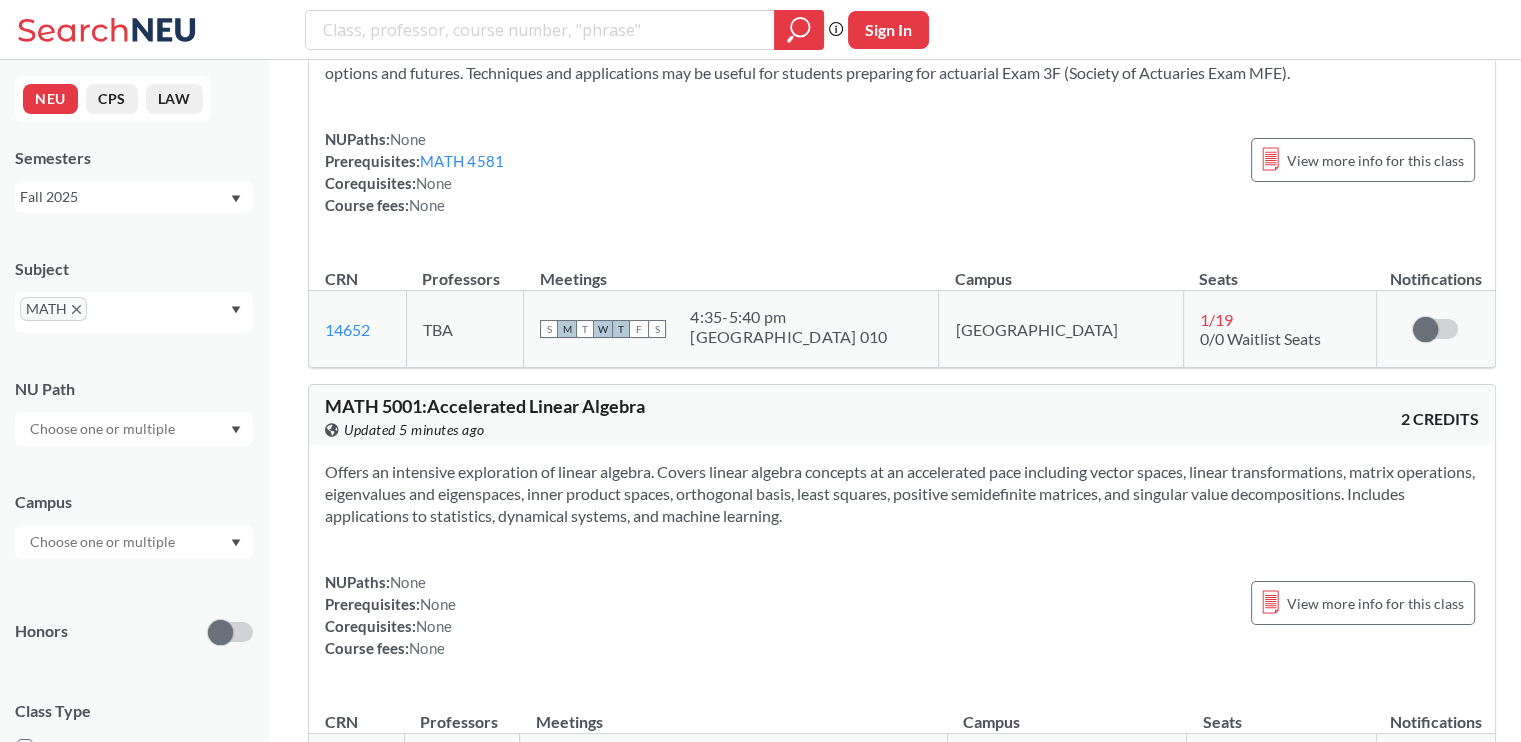 click 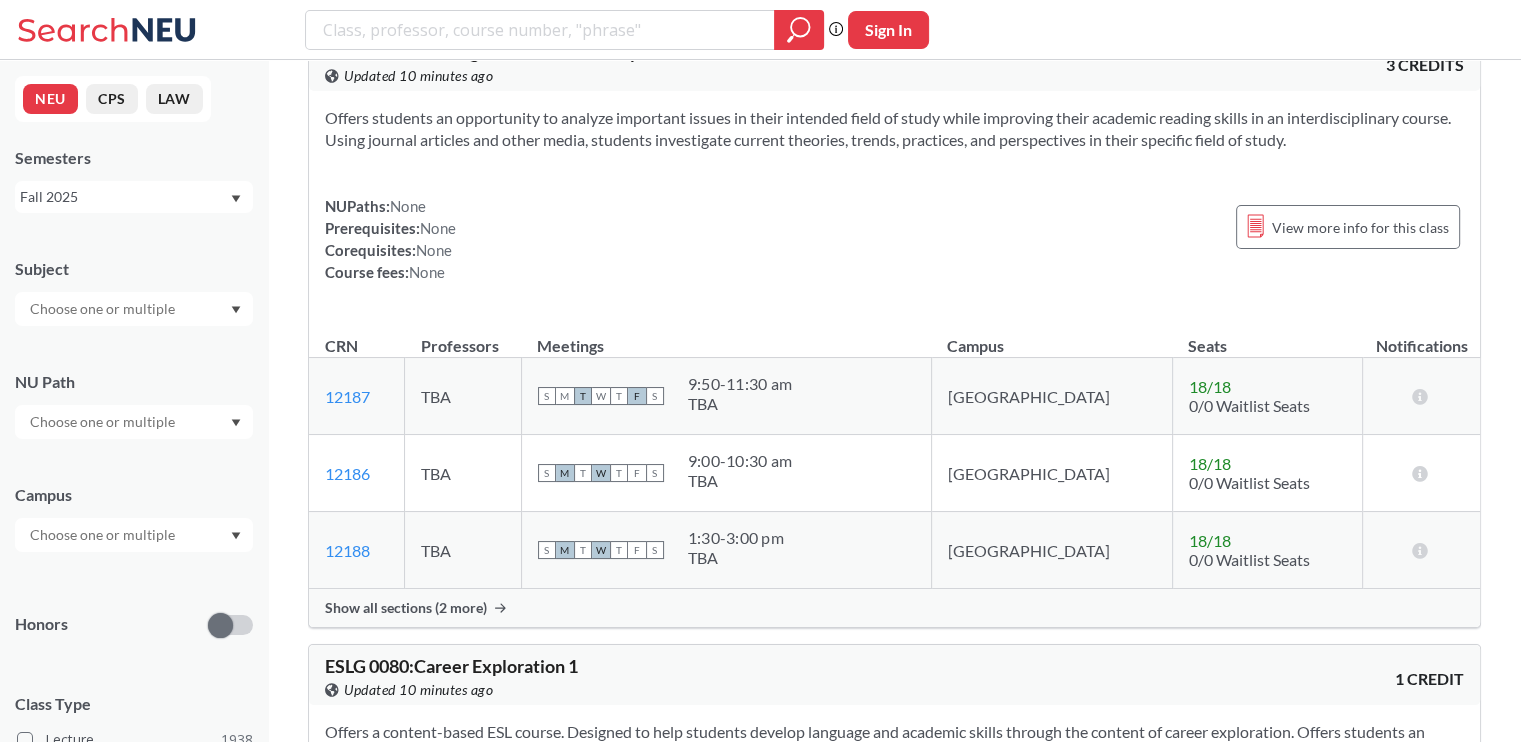 scroll, scrollTop: 0, scrollLeft: 0, axis: both 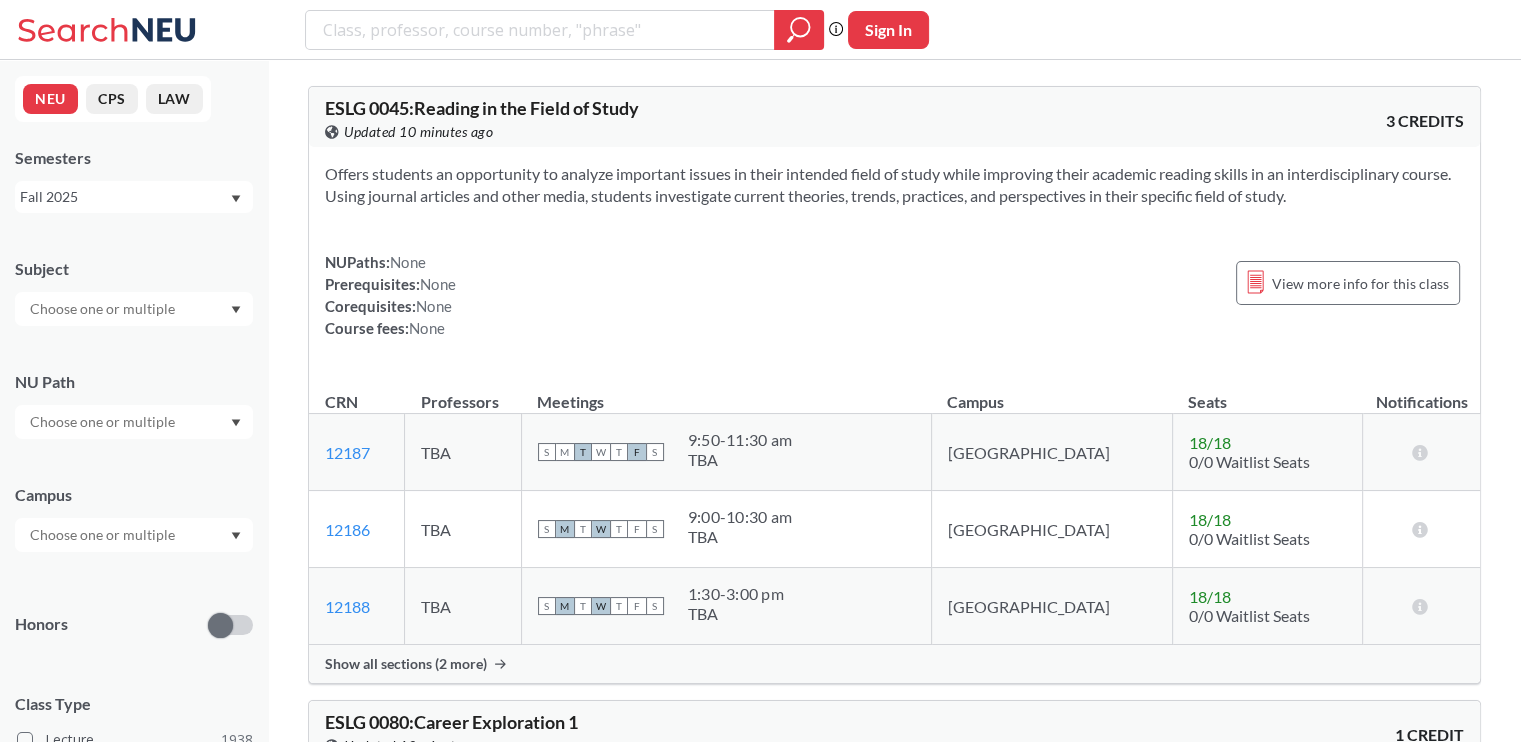 click at bounding box center (104, 422) 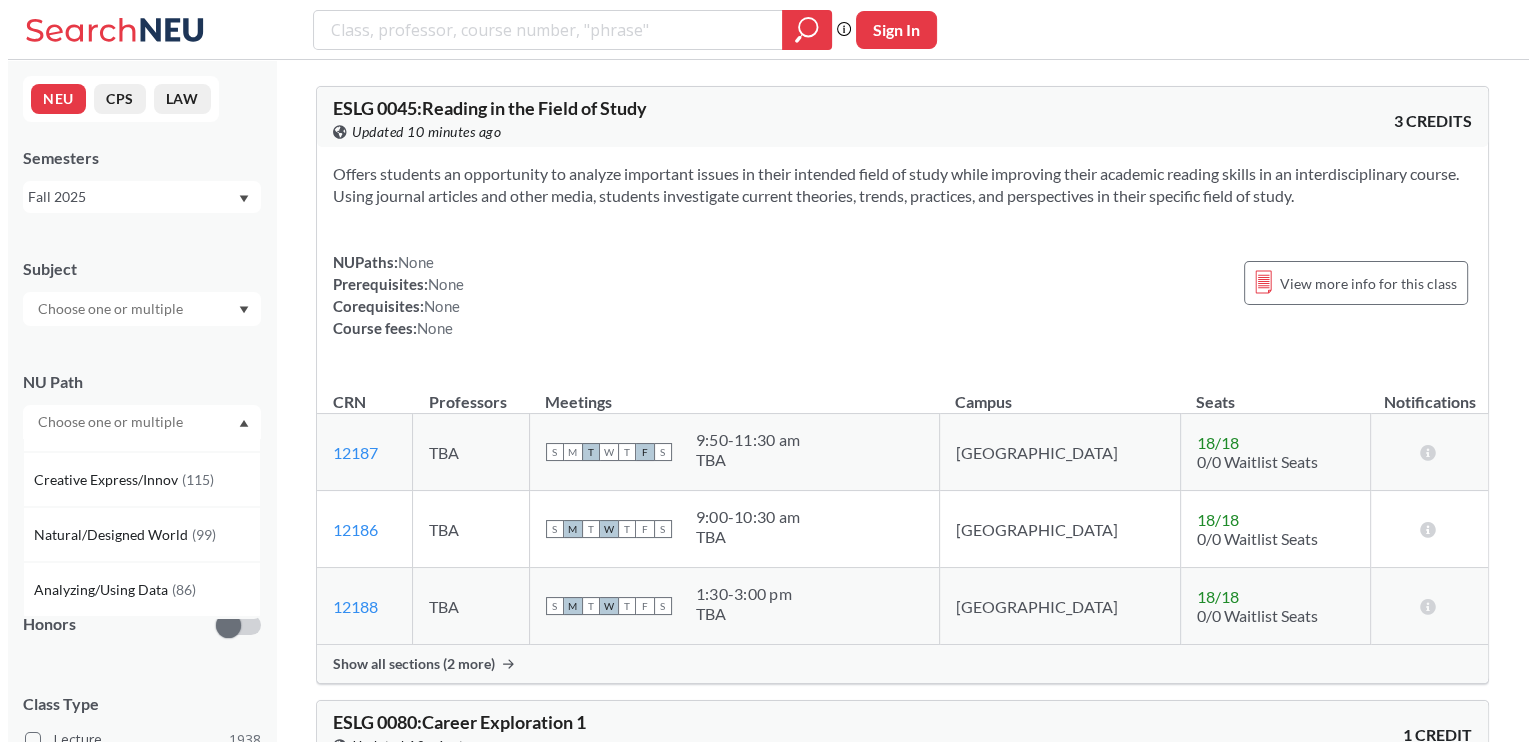 scroll, scrollTop: 200, scrollLeft: 0, axis: vertical 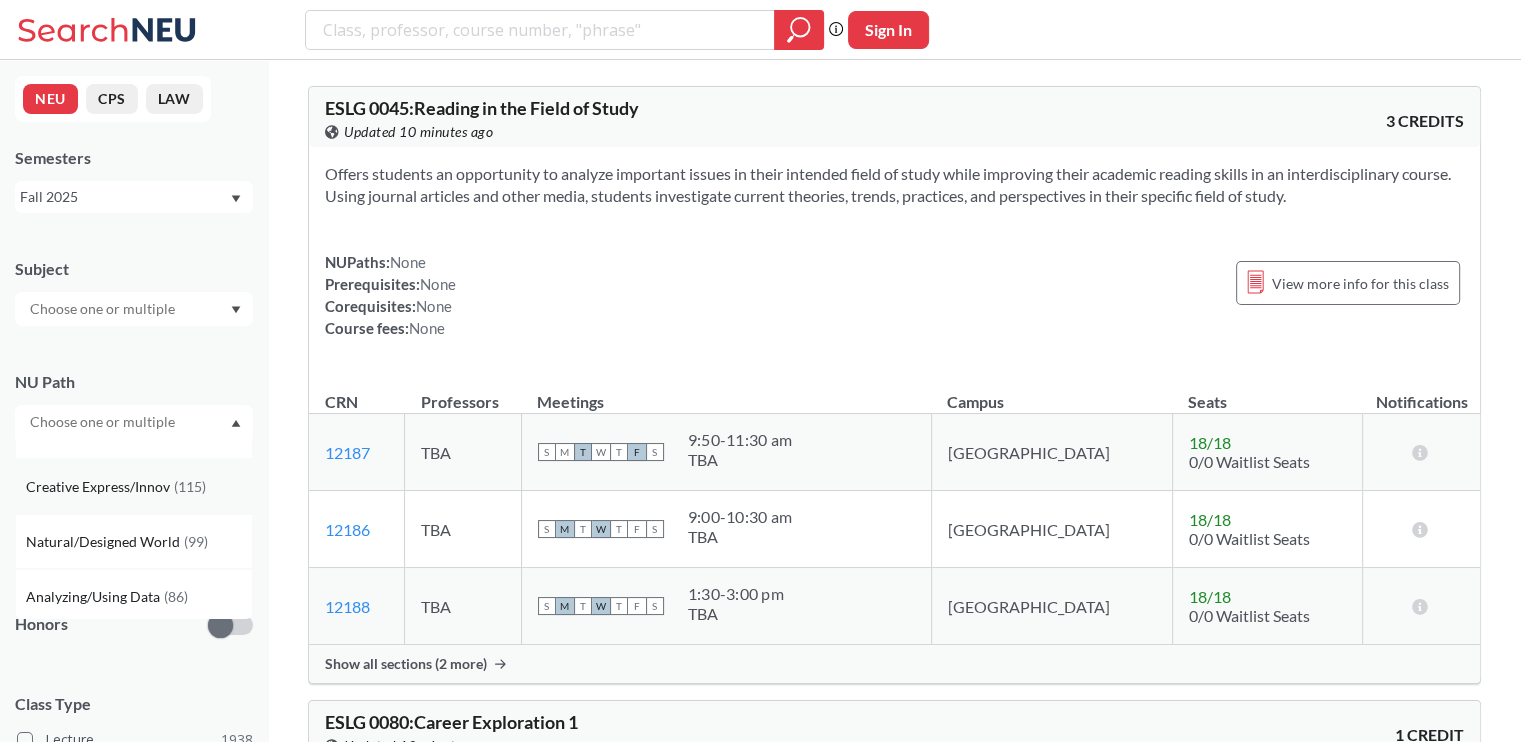 click on "Creative Express/Innov" at bounding box center (100, 487) 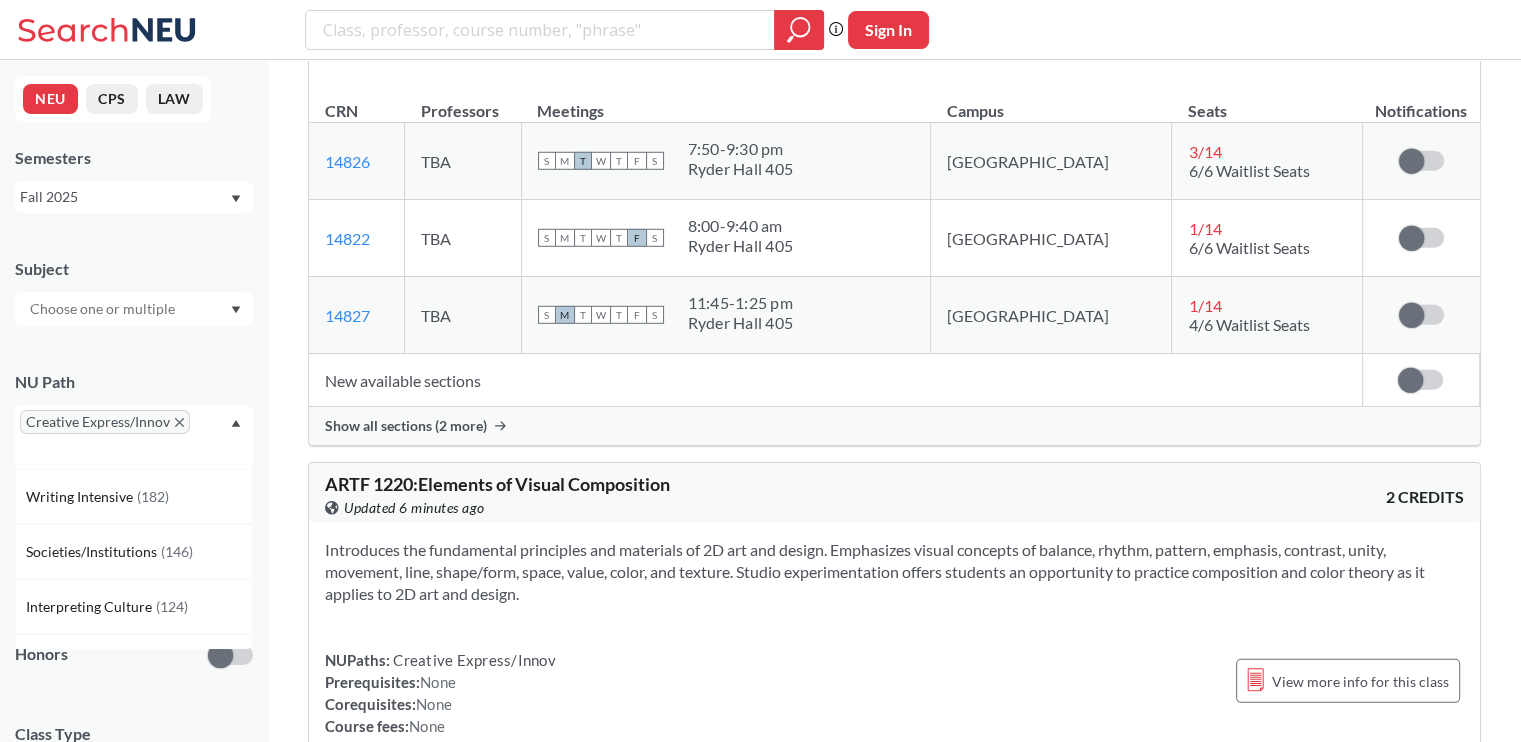 scroll, scrollTop: 13500, scrollLeft: 0, axis: vertical 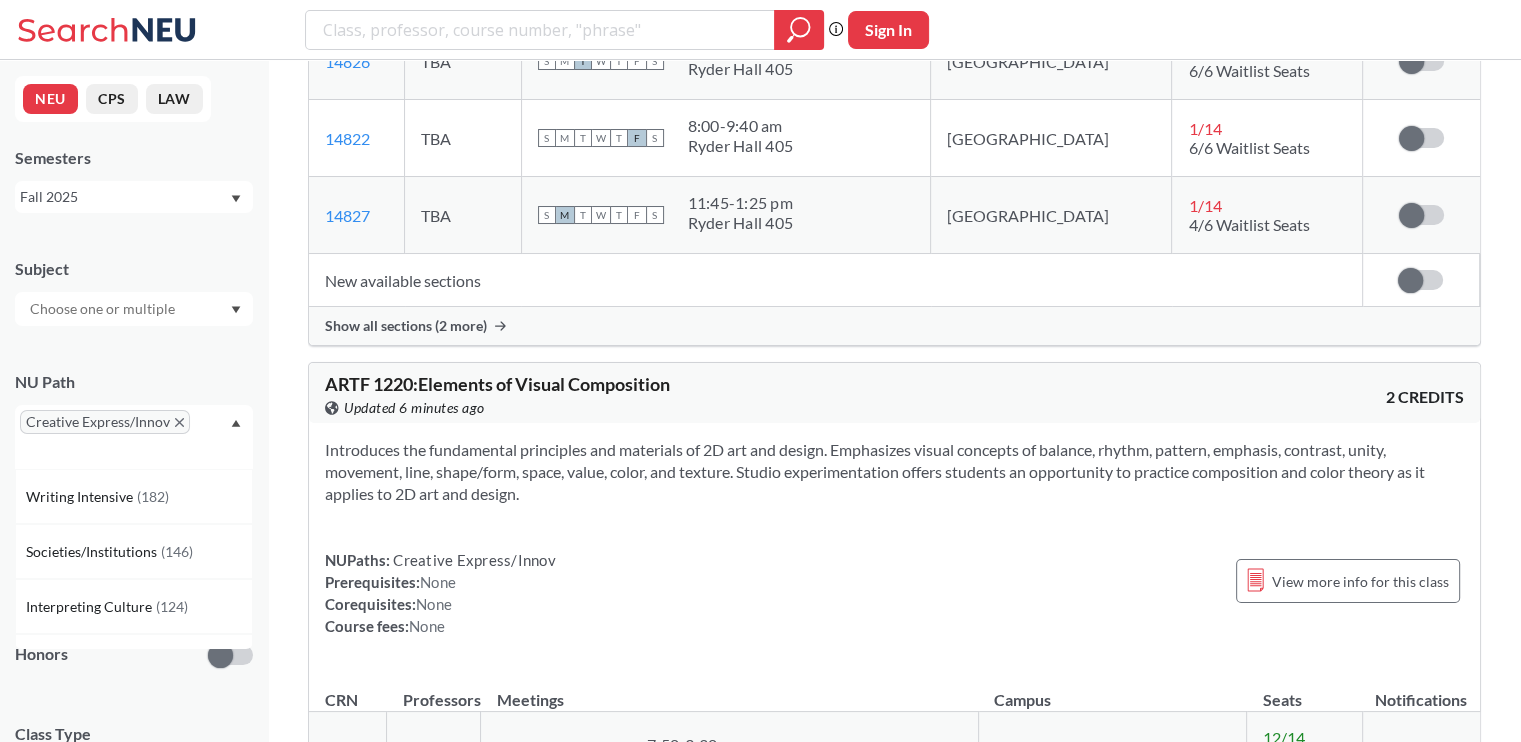 click on "Applied ( 1 ): NU Path: Creative Express/Innov Creative Express/Innov Clear All MUSC   1001 :  Music in Everyday Life View this course on Banner. Updated 6 minutes ago 4 CREDITS
Dedicated to exploring, expanding, and exploding traditional meanings of what music is; of what it means to be a composer, performer, and audience member; and of what it means to listen. The overarching goal is to provide students with the tools and opportunities necessary for determining for themselves what place music holds in everyday life.
NUPaths:   Creative Express/Innov, Interpreting Culture Prerequisites:  None Corequisites:  None Course fees:  None View more info for this class CRN  Professors   Meetings   Campus   Seats   Notifications  13294 View this section on Banner. TBA S M T W T F S 11:45 - 1:25 pm [GEOGRAPHIC_DATA] AUD [GEOGRAPHIC_DATA] 267 / 450 100/100 Waitlist Seats There are still seats remaining for this section 14616 View this section on Banner. TBA S M T W T F S 3:00 - 4:40 pm [GEOGRAPHIC_DATA][STREET_ADDRESS] 10 / 15 THTR" at bounding box center [894, -1876] 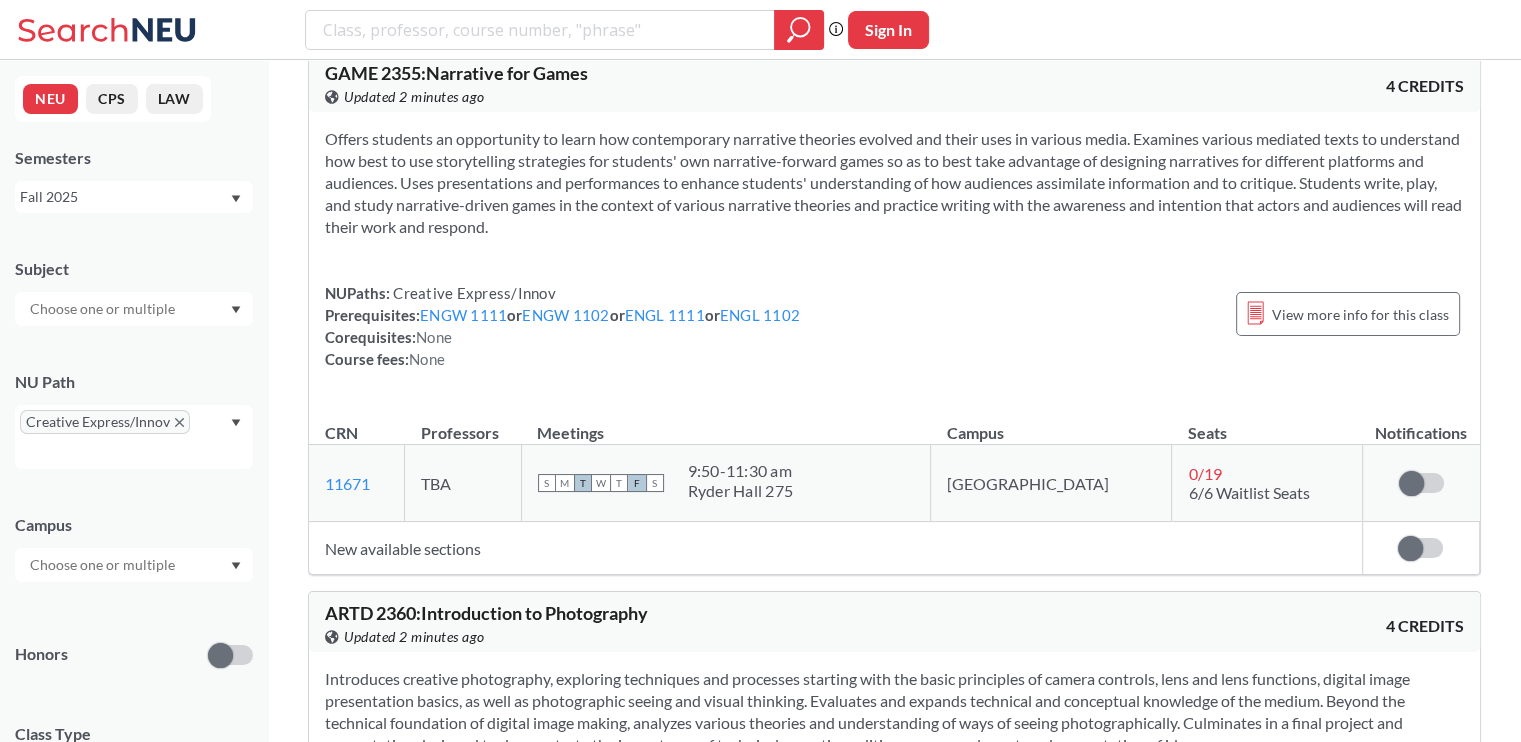 scroll, scrollTop: 33000, scrollLeft: 0, axis: vertical 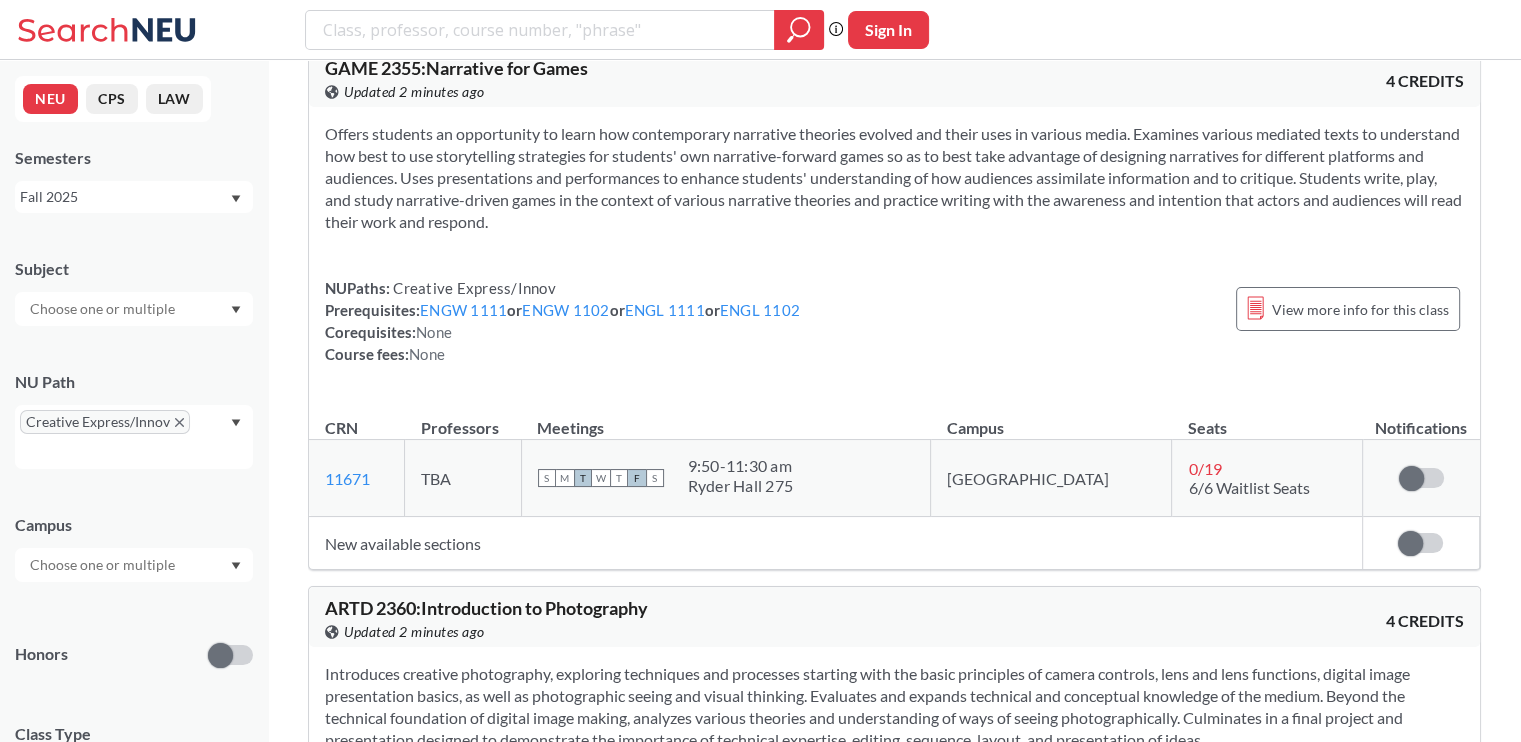 click on "ARTD 2361" at bounding box center [456, 850] 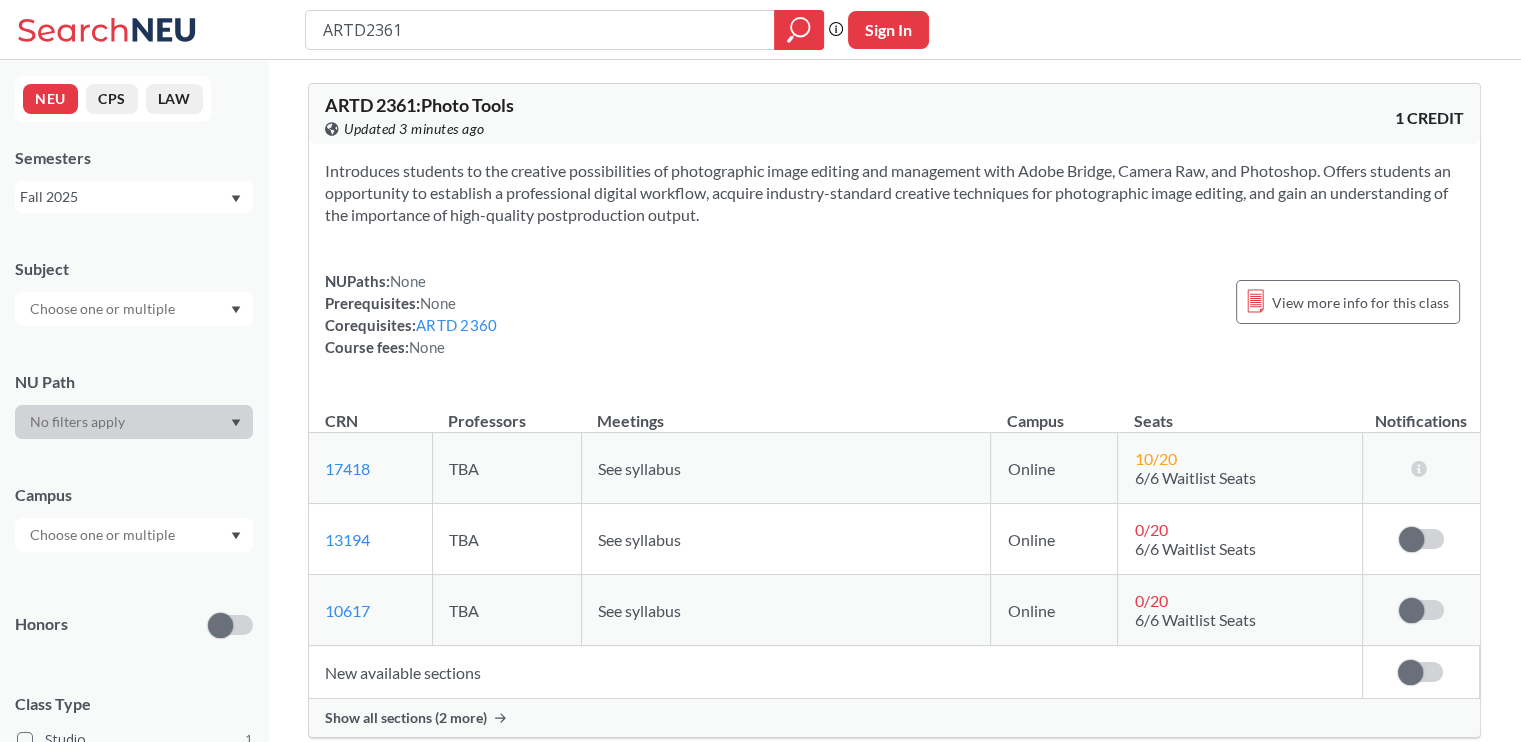 scroll, scrollTop: 0, scrollLeft: 0, axis: both 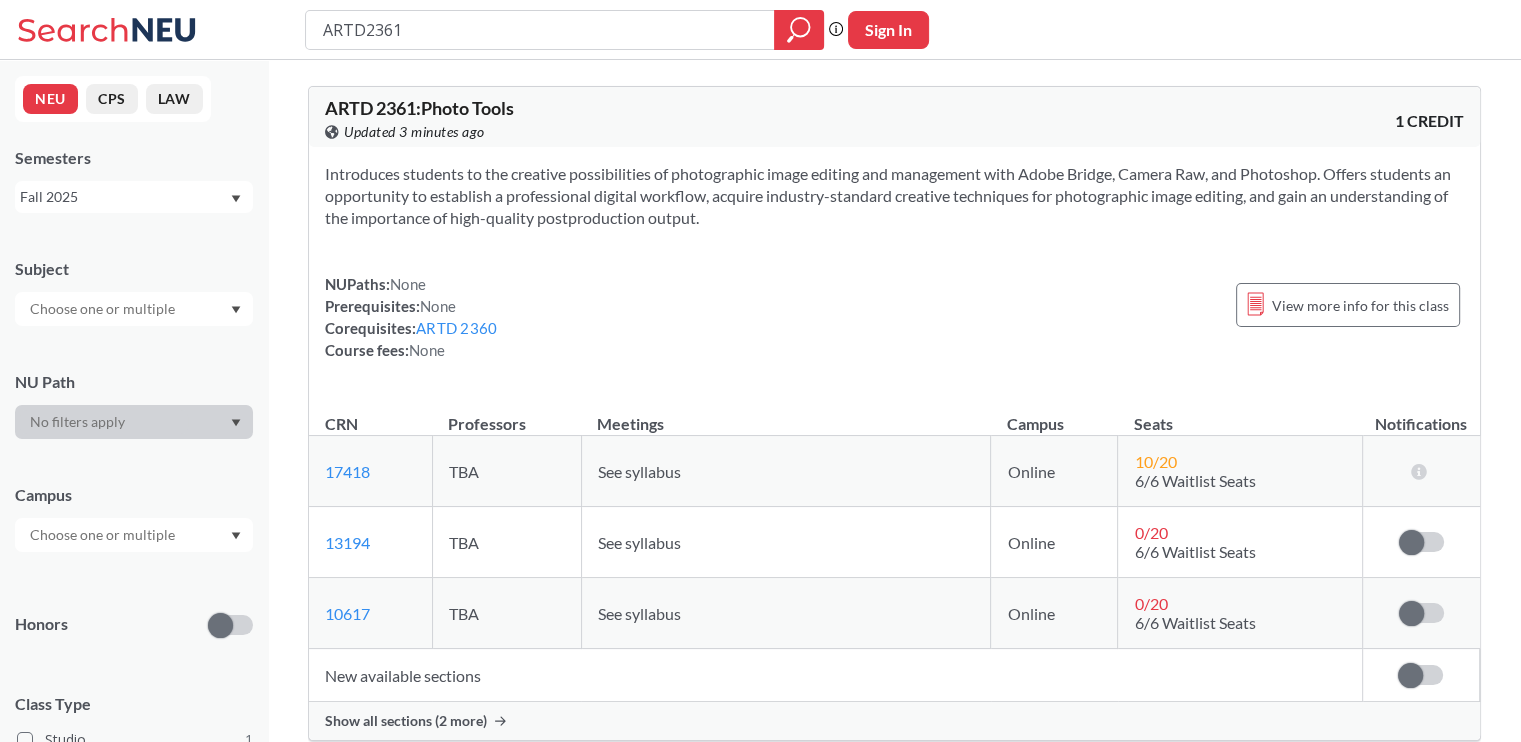 type 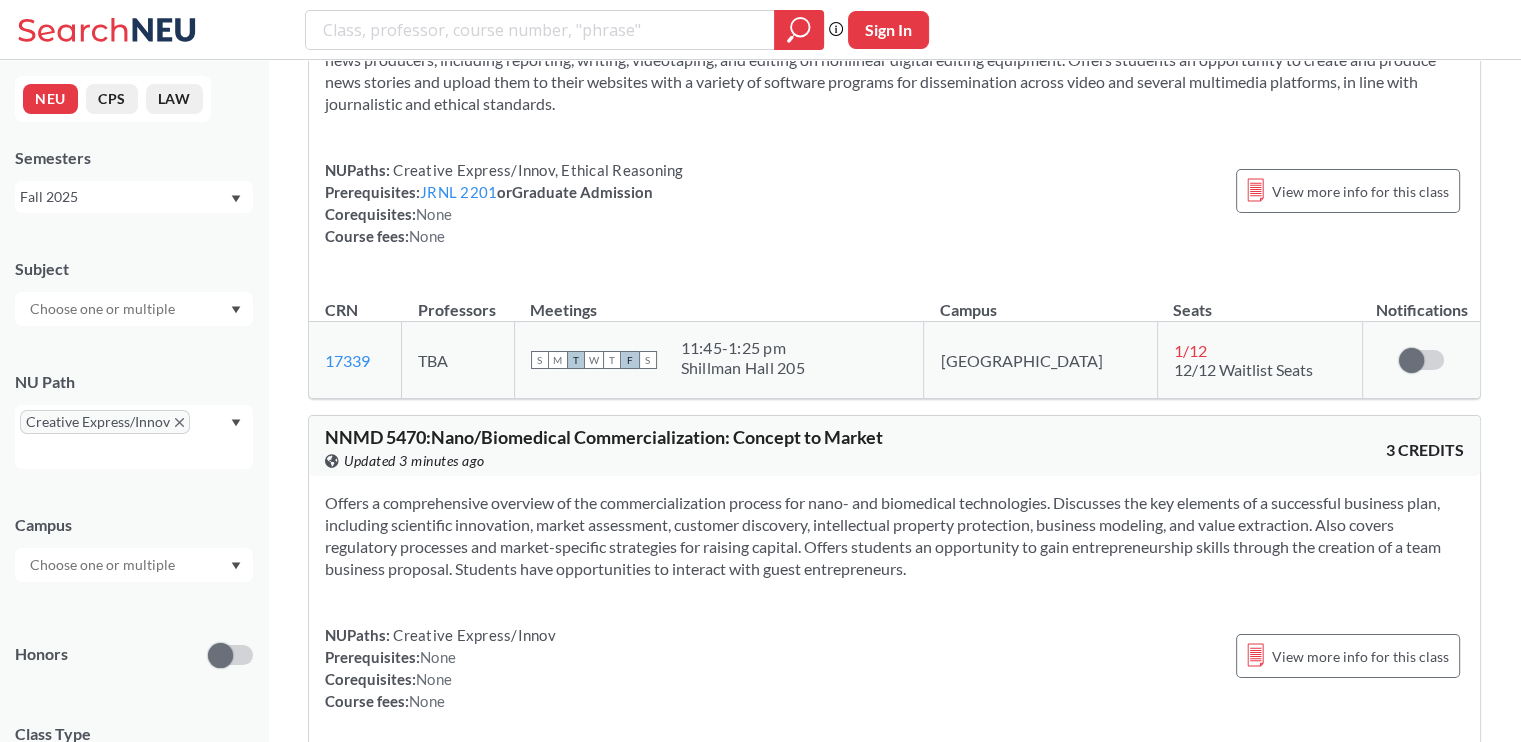 scroll, scrollTop: 60564, scrollLeft: 0, axis: vertical 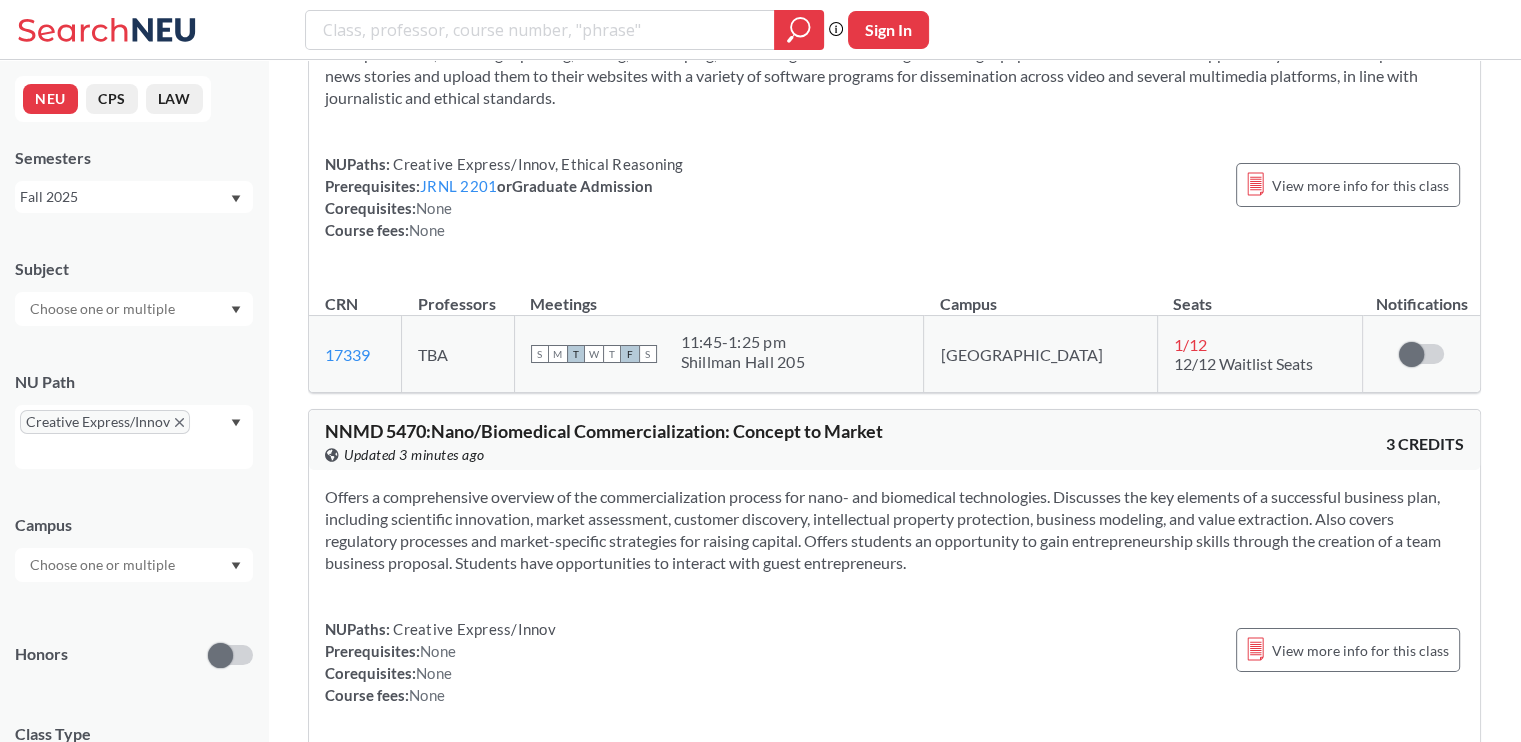 click on "NUPaths:   Creative Express/Innov Prerequisites:  None Corequisites:  None Course fees:  None View more info for this class" at bounding box center (894, 662) 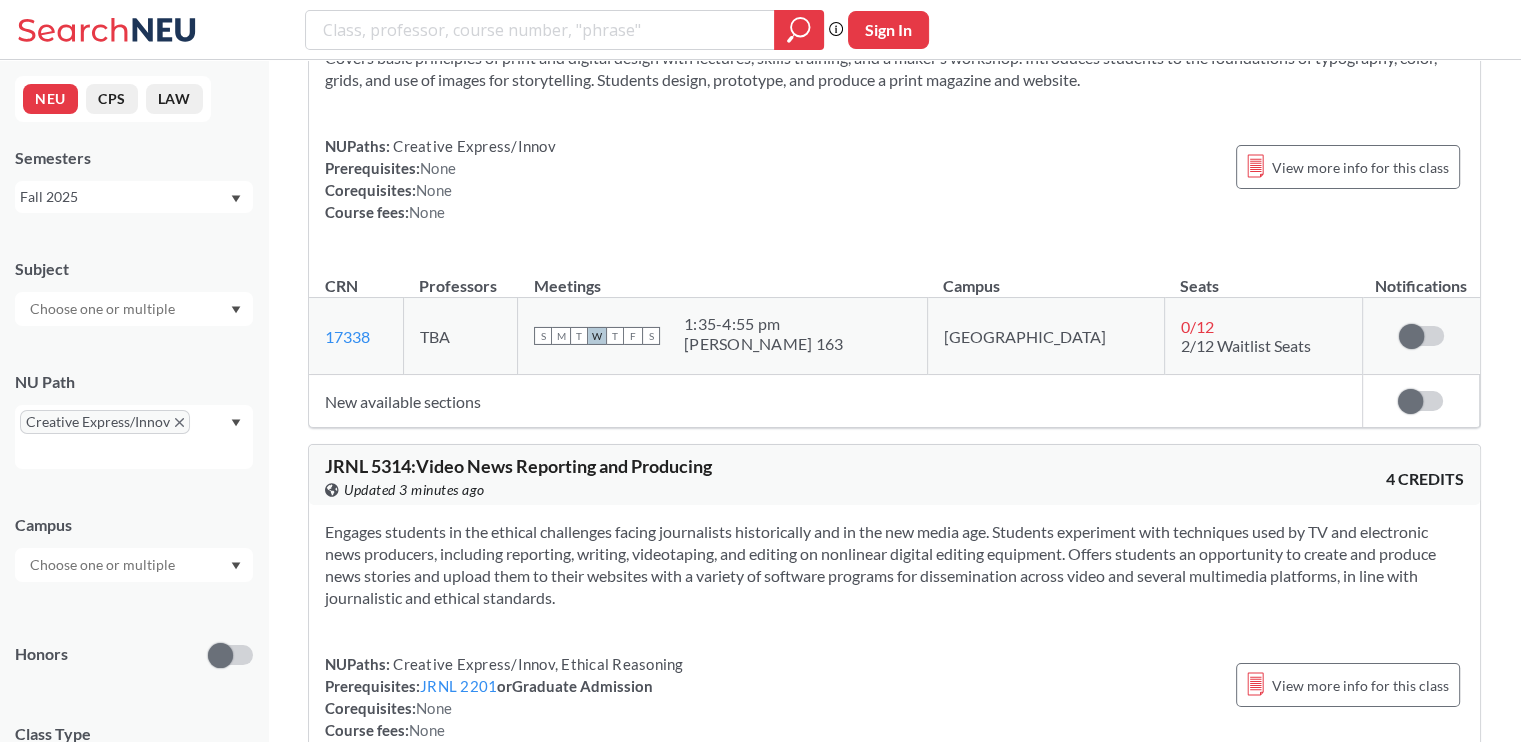 scroll, scrollTop: 32717, scrollLeft: 0, axis: vertical 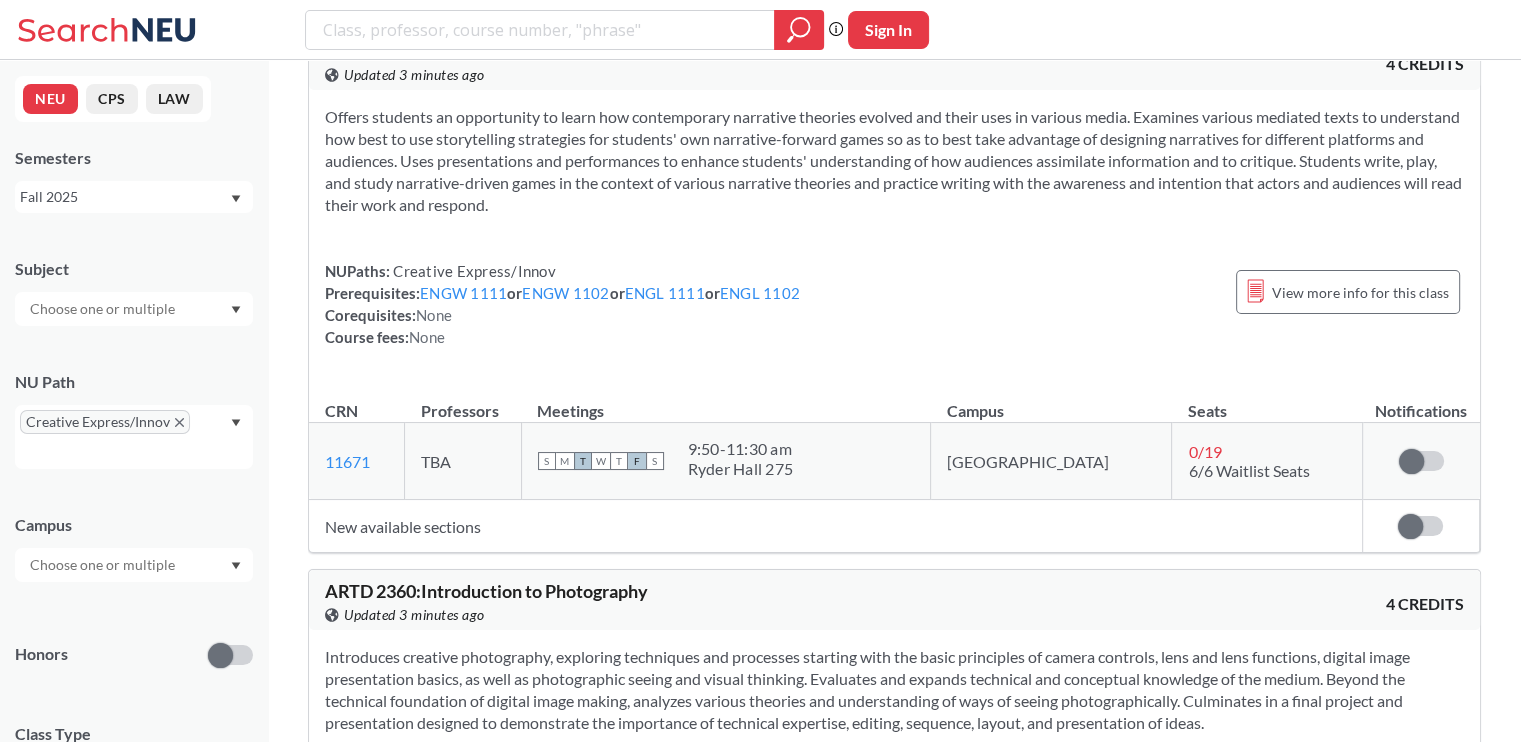 drag, startPoint x: 484, startPoint y: 311, endPoint x: 883, endPoint y: 235, distance: 406.1736 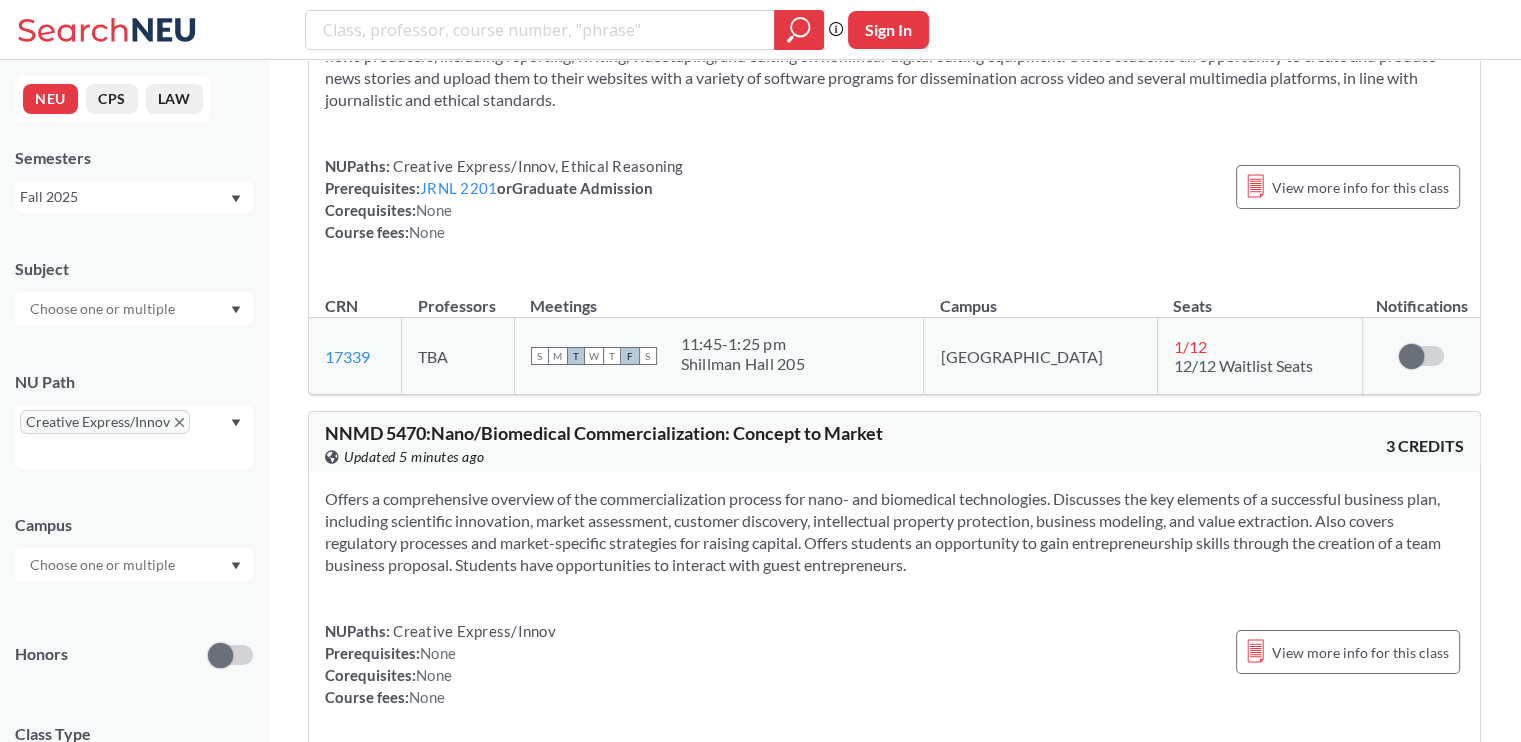 scroll, scrollTop: 60564, scrollLeft: 0, axis: vertical 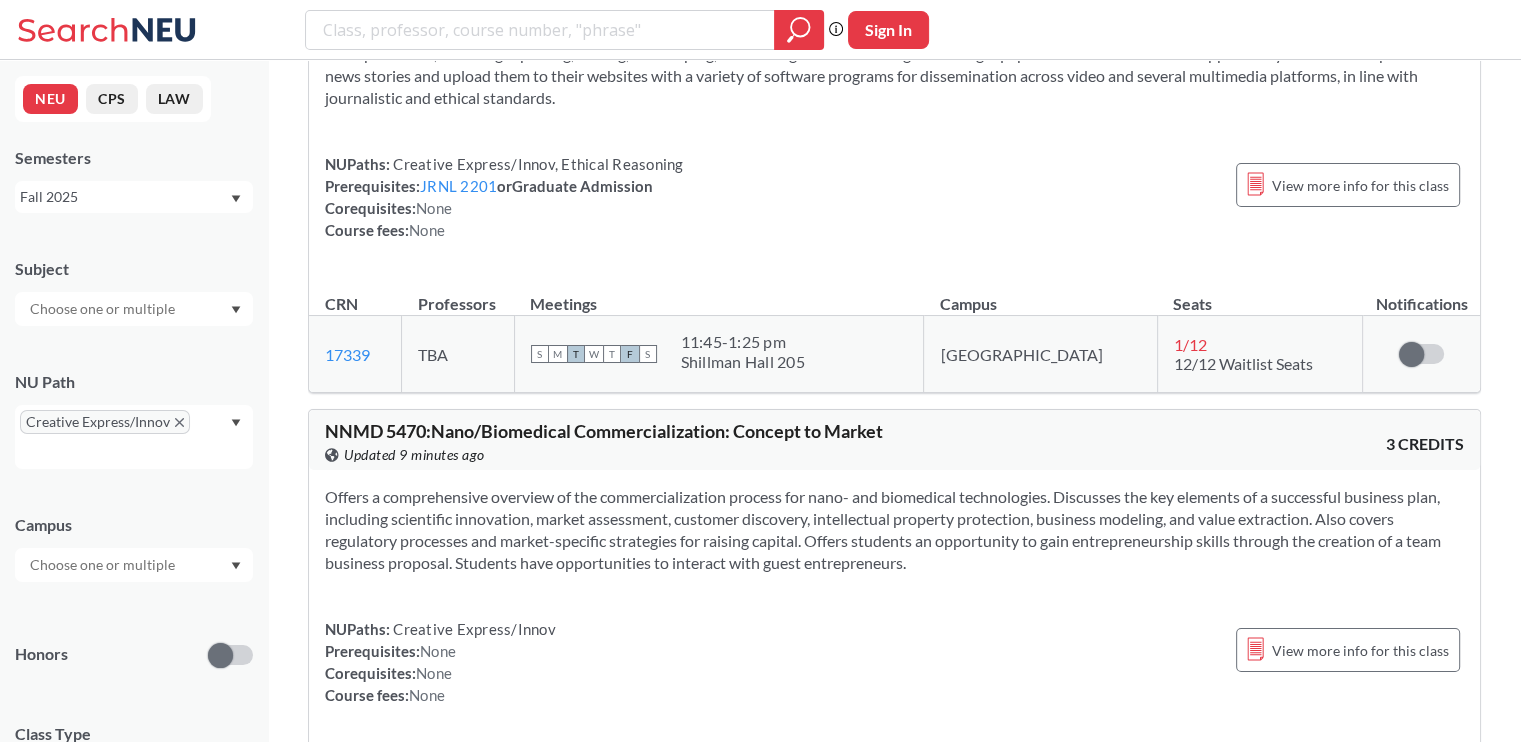 click on "NUPaths:   Creative Express/Innov Prerequisites:  None Corequisites:  None Course fees:  None View more info for this class" at bounding box center [894, 662] 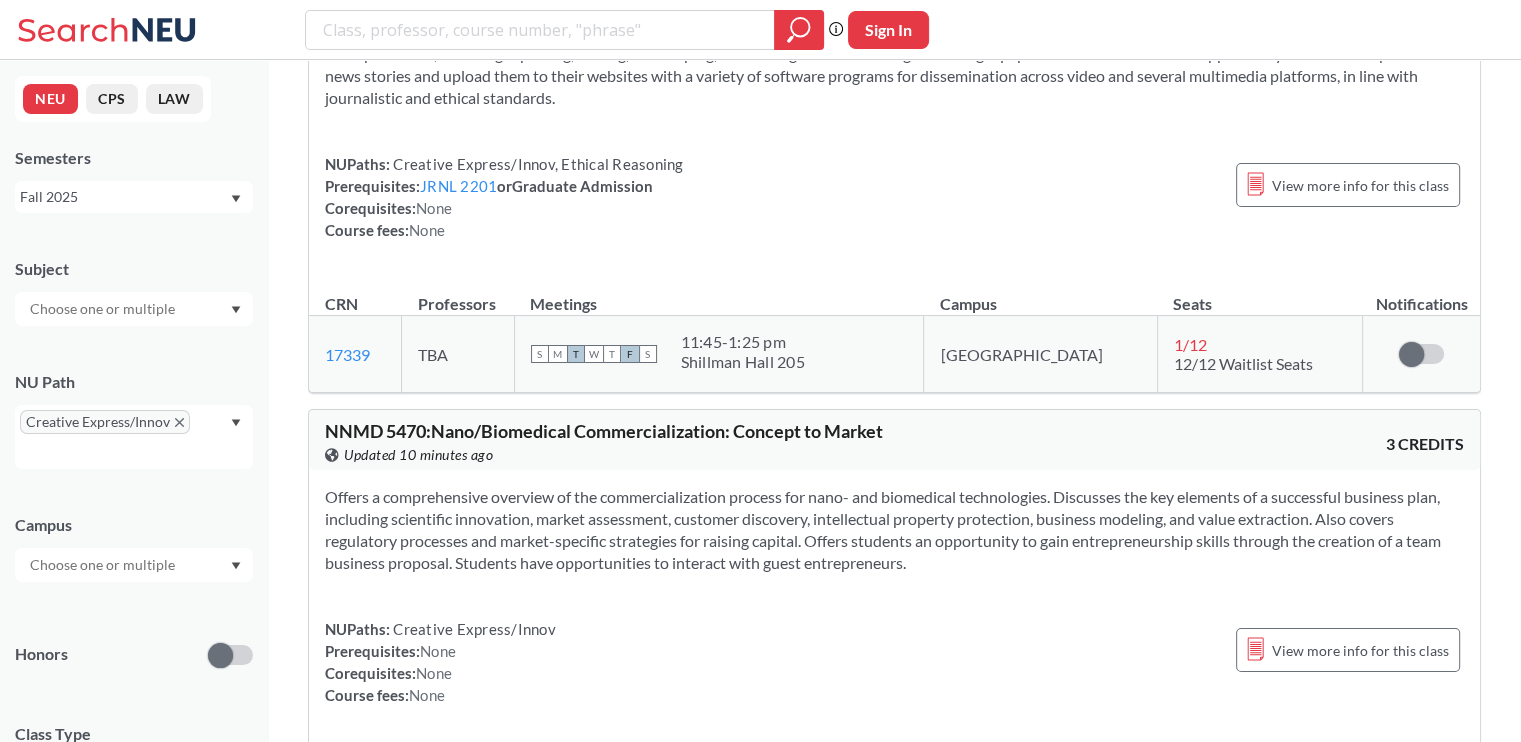 click 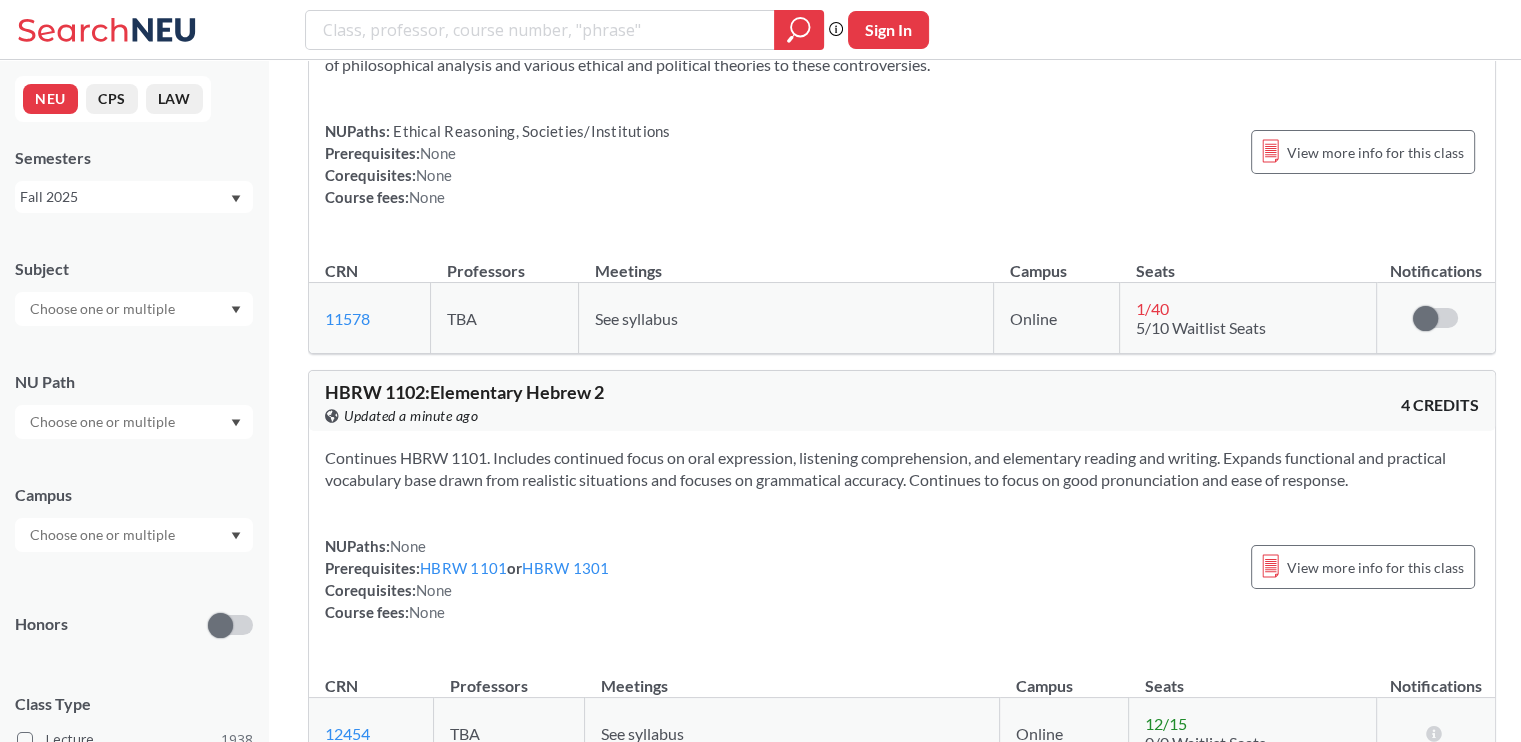 scroll, scrollTop: 60564, scrollLeft: 0, axis: vertical 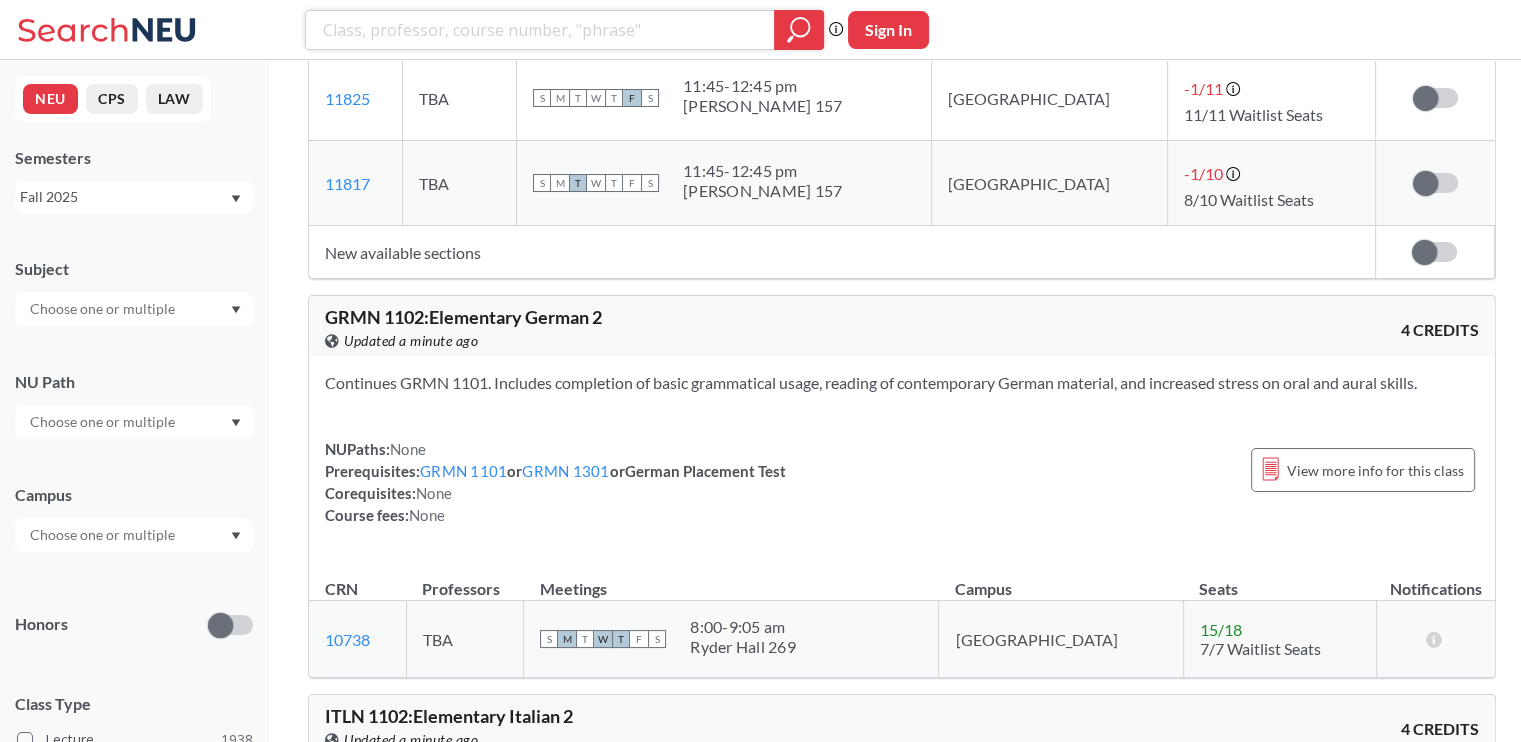 click at bounding box center (540, 30) 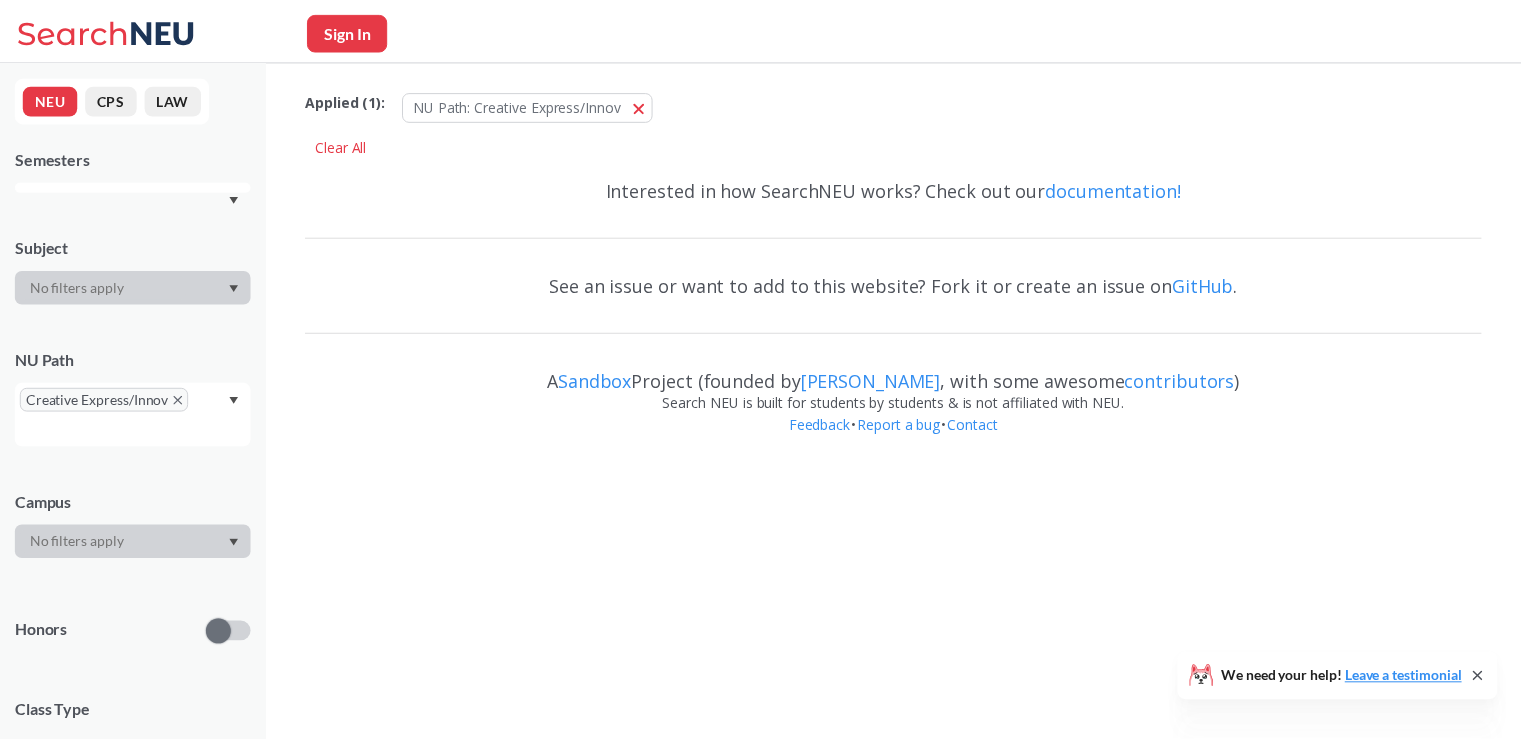 scroll, scrollTop: 0, scrollLeft: 0, axis: both 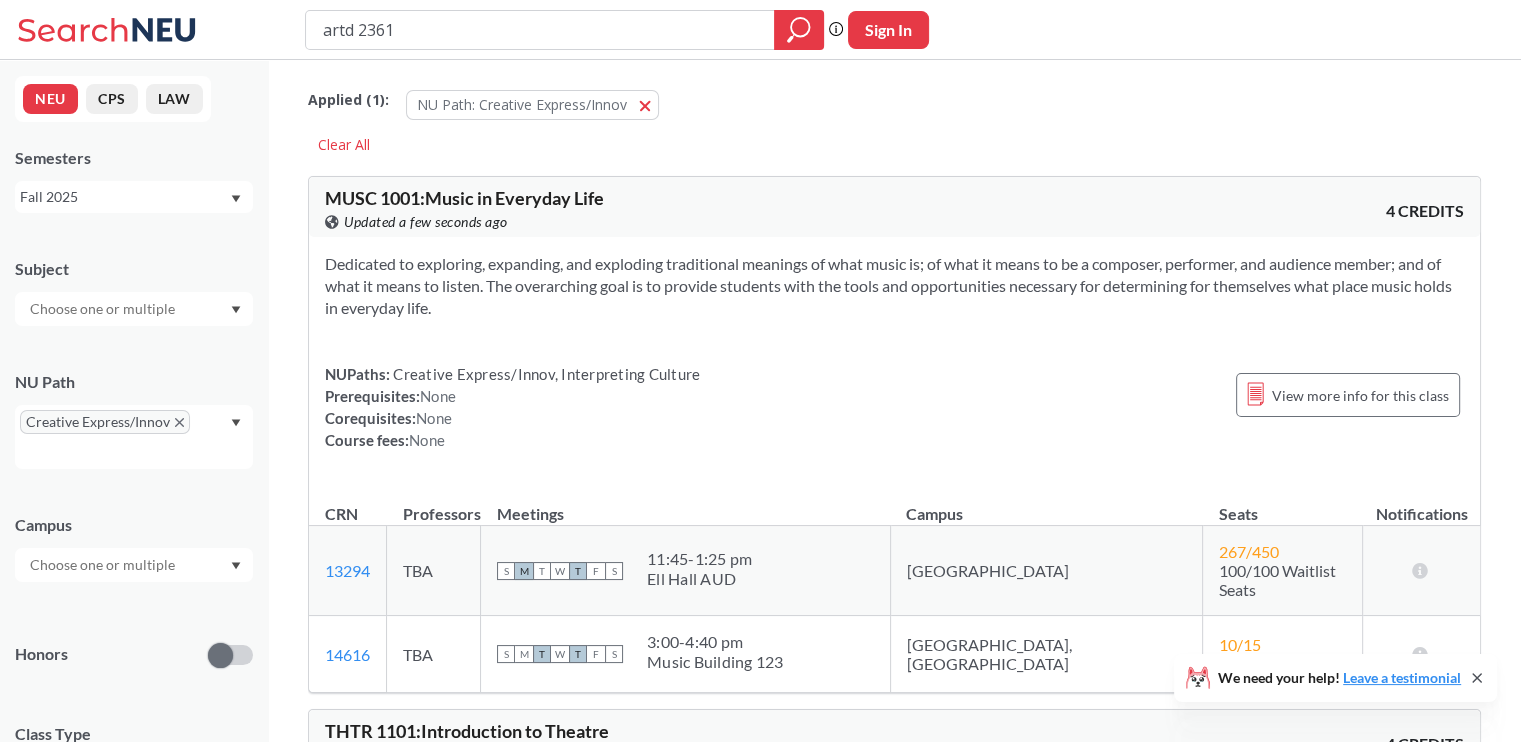 type on "artd 2361" 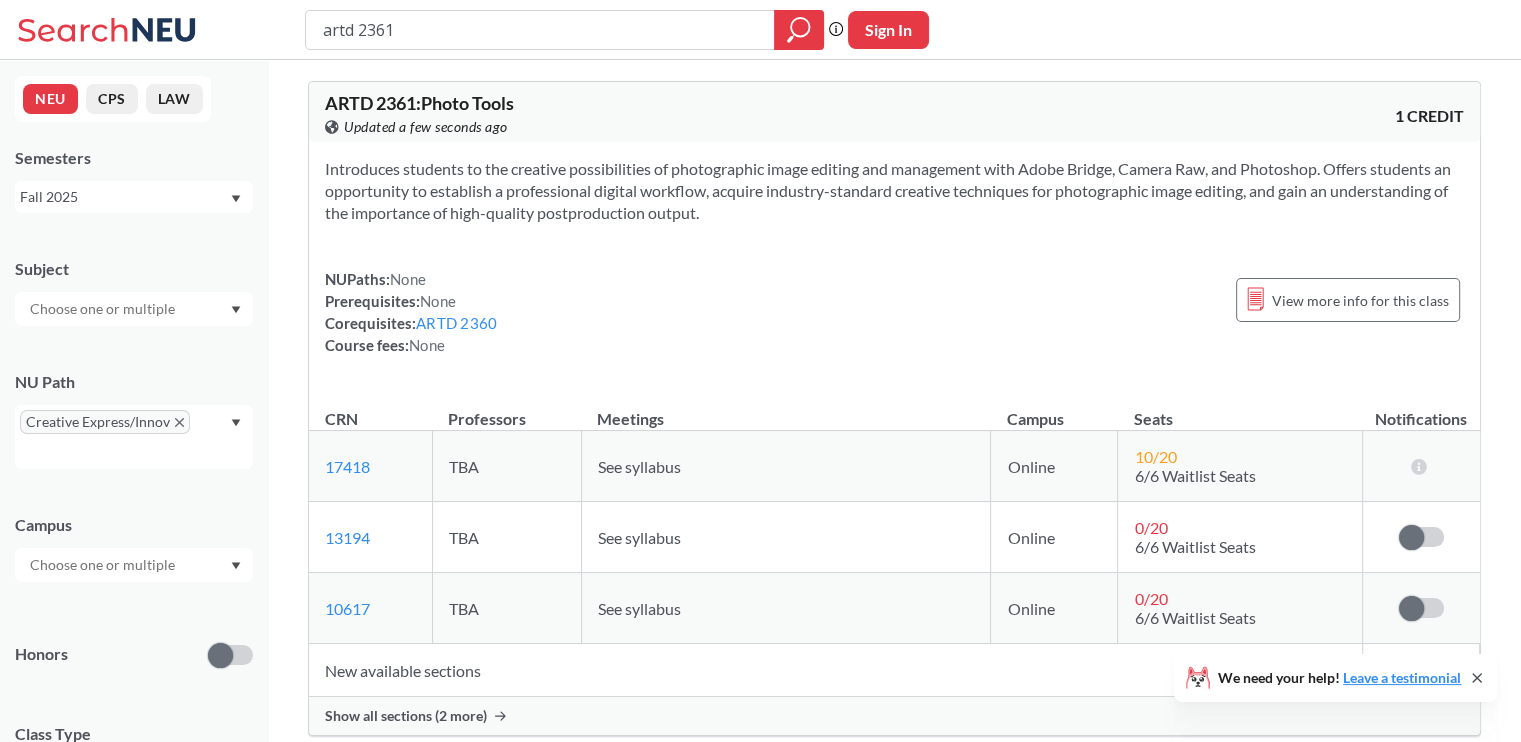scroll, scrollTop: 100, scrollLeft: 0, axis: vertical 